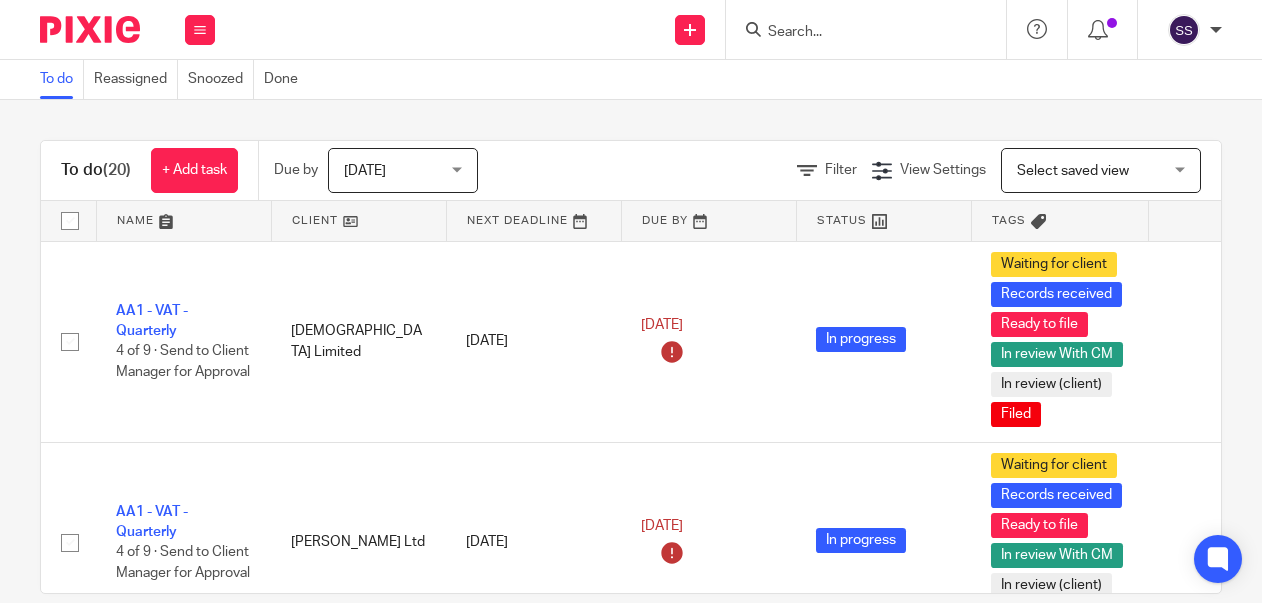 scroll, scrollTop: 0, scrollLeft: 0, axis: both 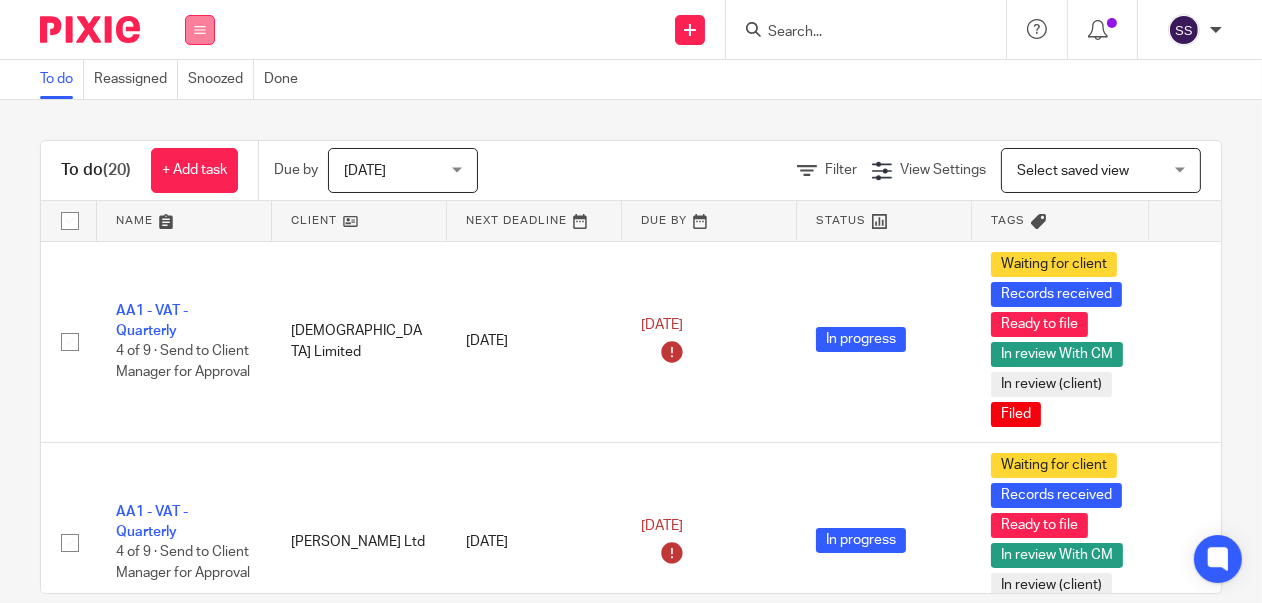 click at bounding box center [200, 30] 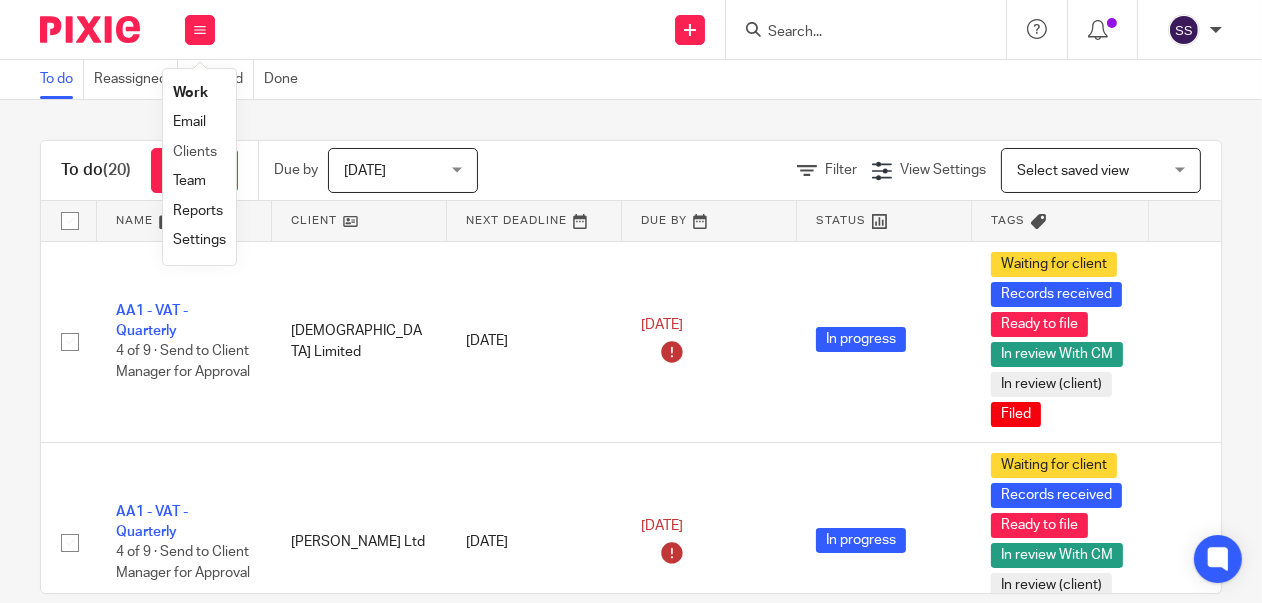 click on "Clients" at bounding box center (199, 152) 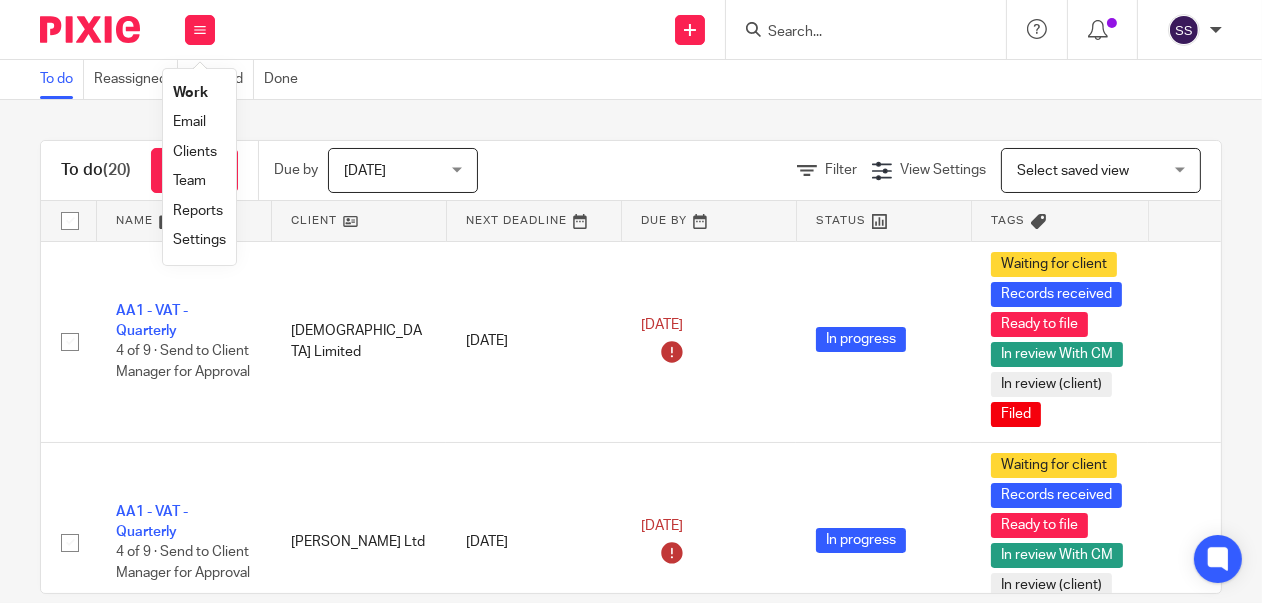click on "Clients" at bounding box center (195, 152) 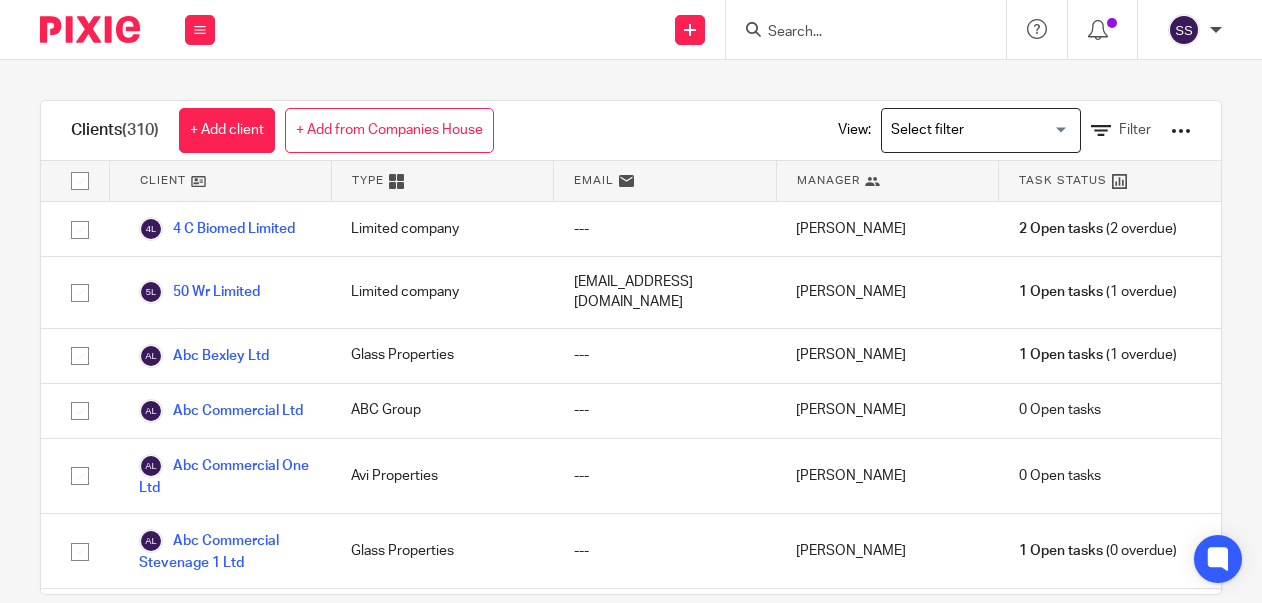 scroll, scrollTop: 0, scrollLeft: 0, axis: both 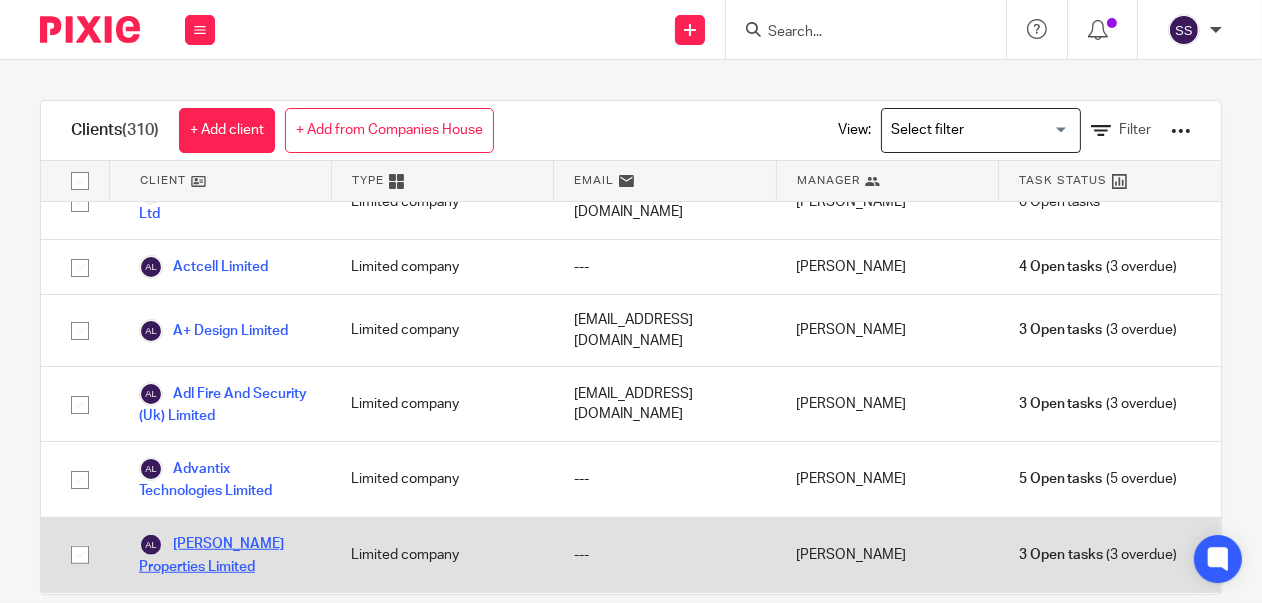 click on "Ainley Properties Limited" at bounding box center (225, 555) 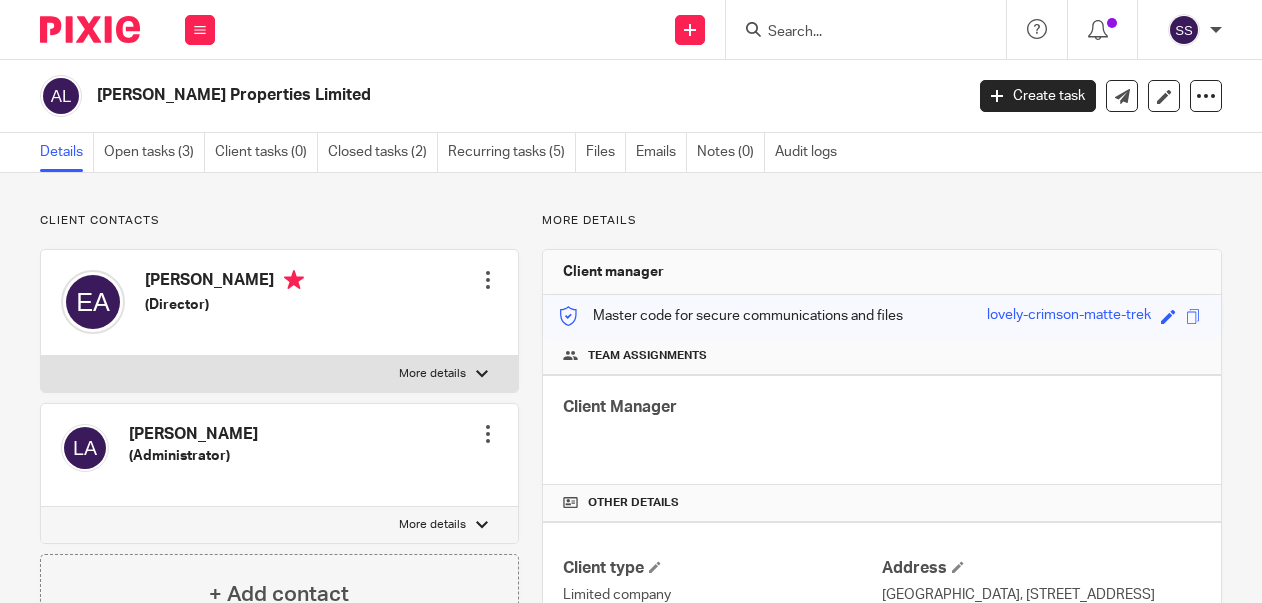 scroll, scrollTop: 0, scrollLeft: 0, axis: both 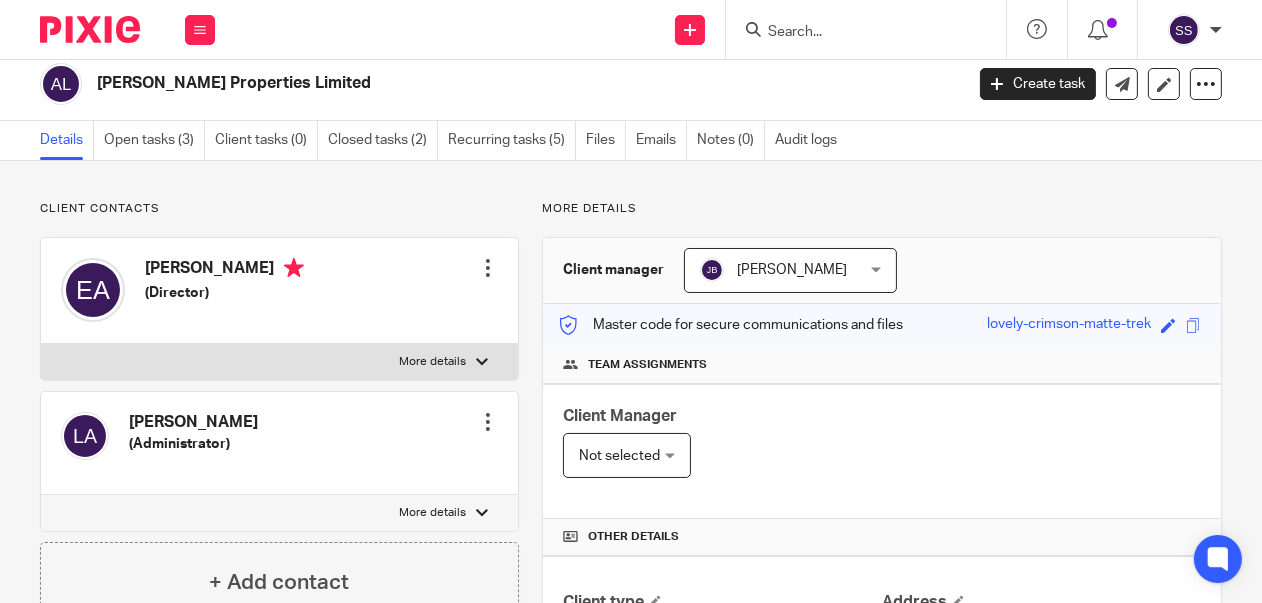 click on "Jo Ball
Jo Ball" at bounding box center [790, 270] 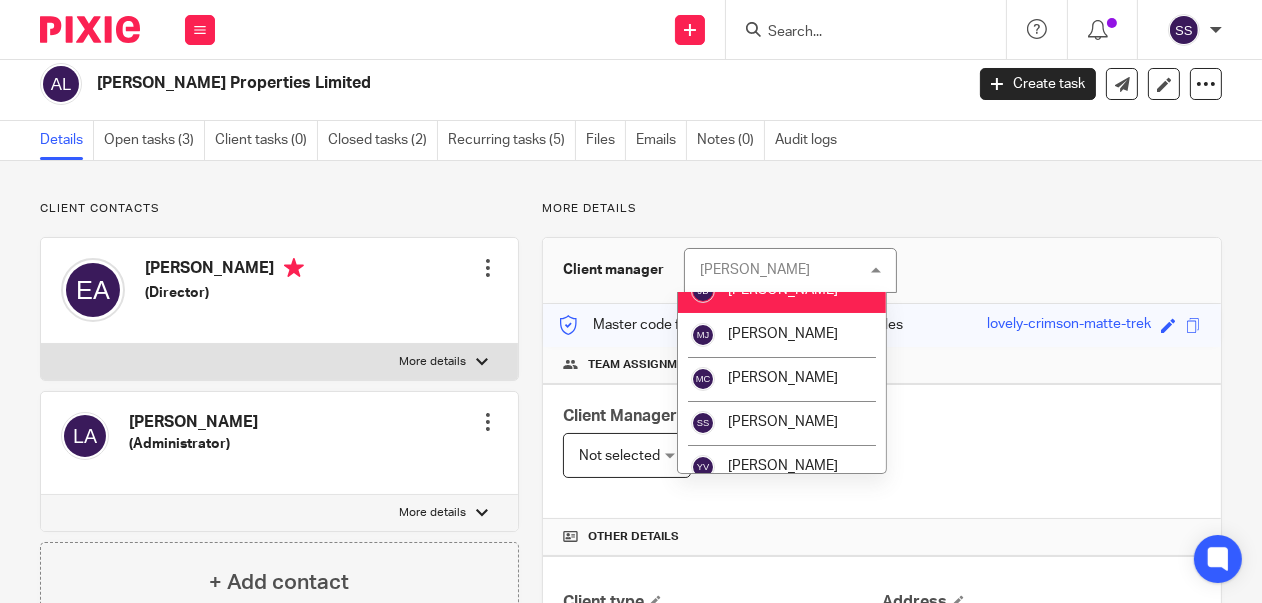 scroll, scrollTop: 302, scrollLeft: 0, axis: vertical 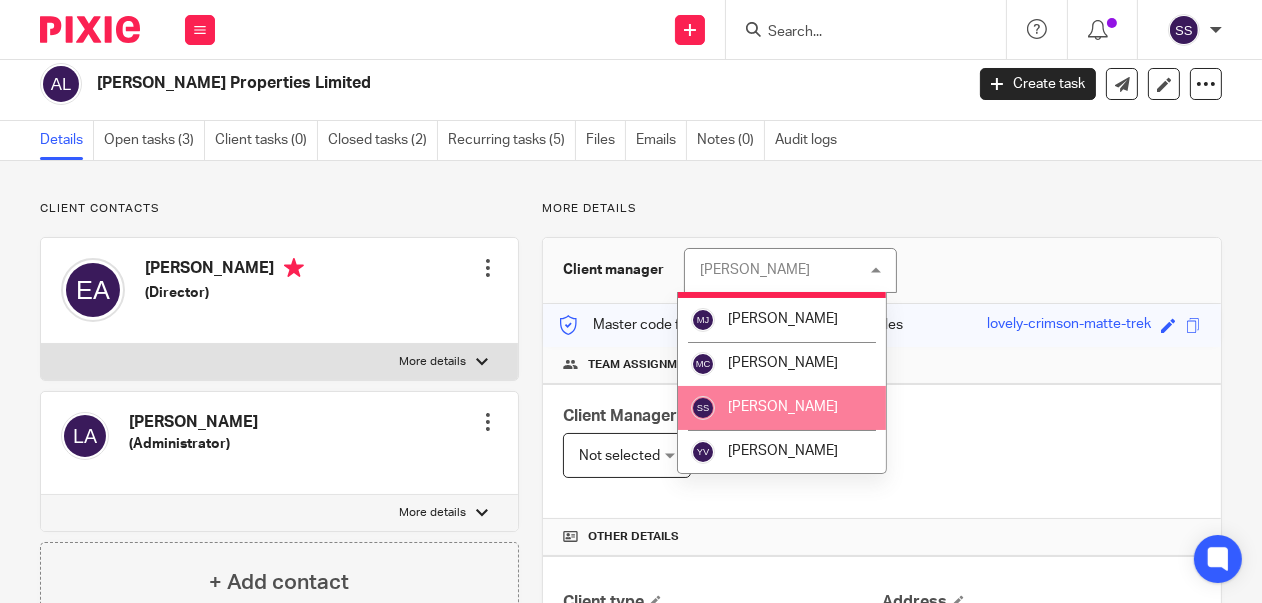 click on "[PERSON_NAME]" at bounding box center [783, 407] 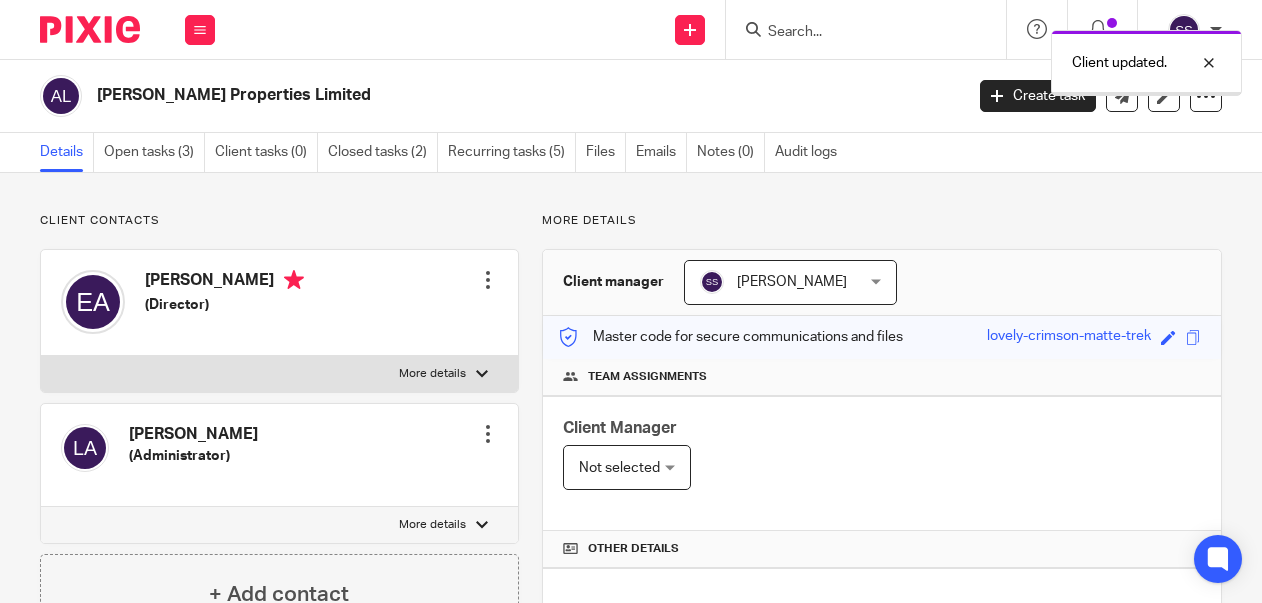 scroll, scrollTop: 0, scrollLeft: 0, axis: both 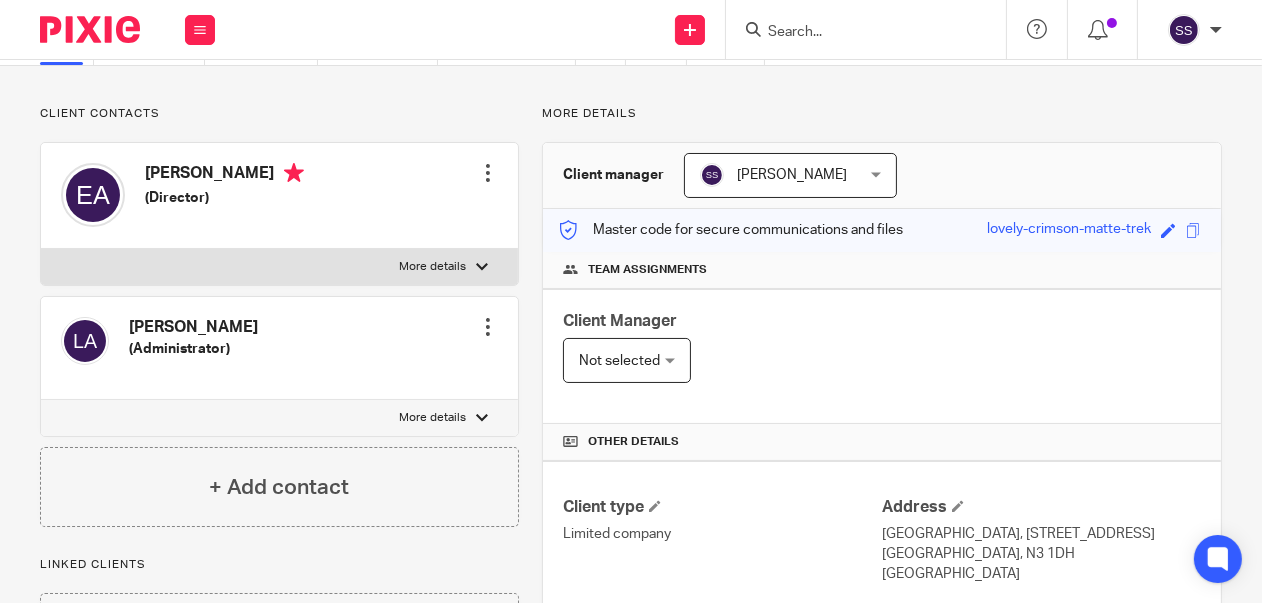click at bounding box center [488, 173] 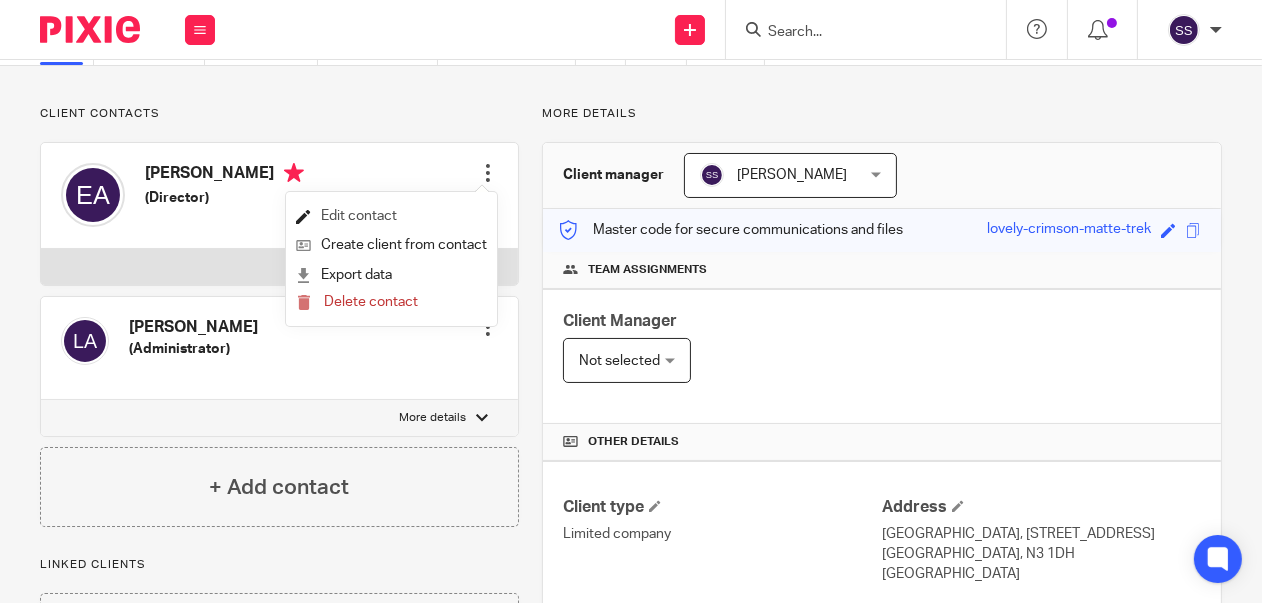 click on "Edit contact" at bounding box center (391, 216) 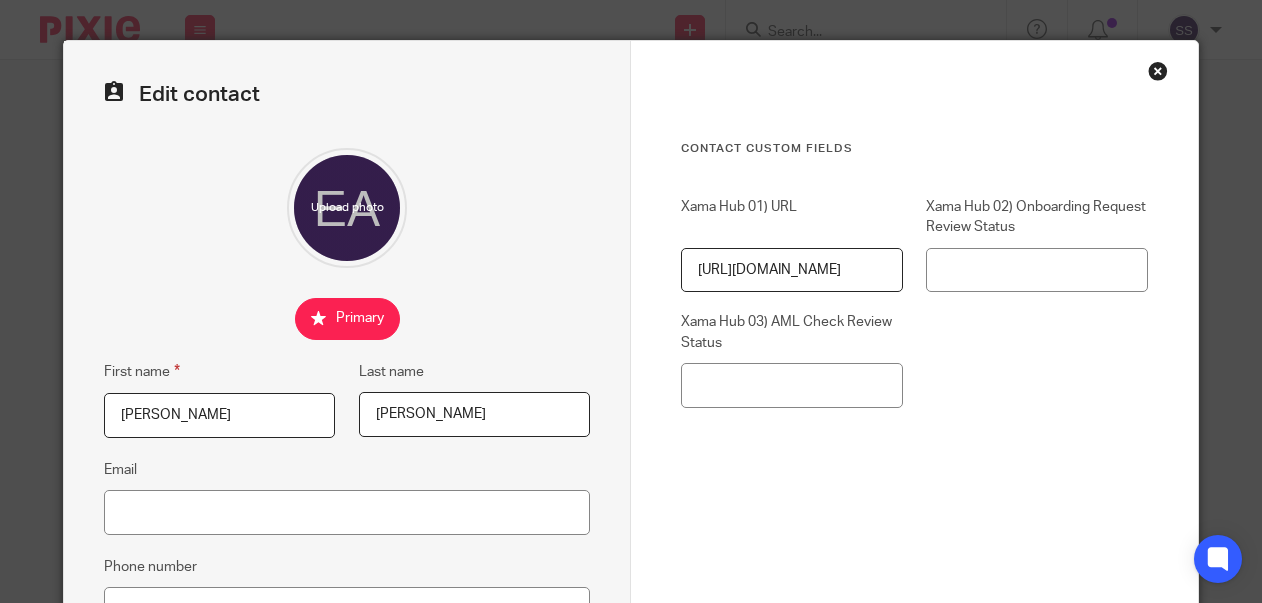 scroll, scrollTop: 0, scrollLeft: 0, axis: both 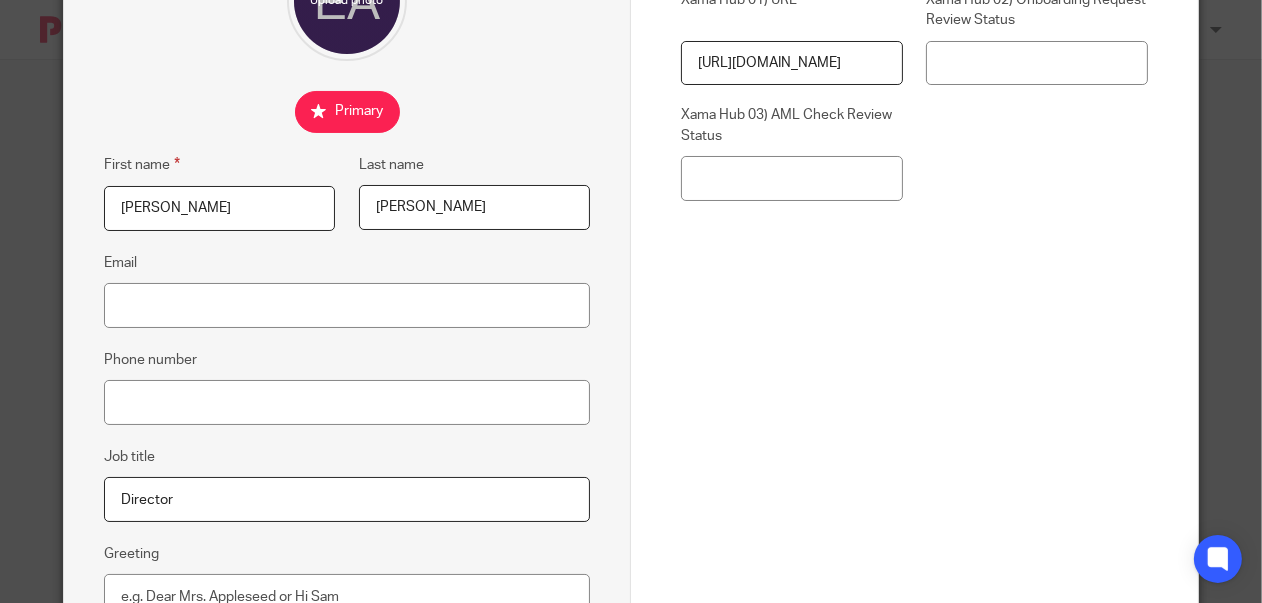 click on "Phone number" at bounding box center (347, 386) 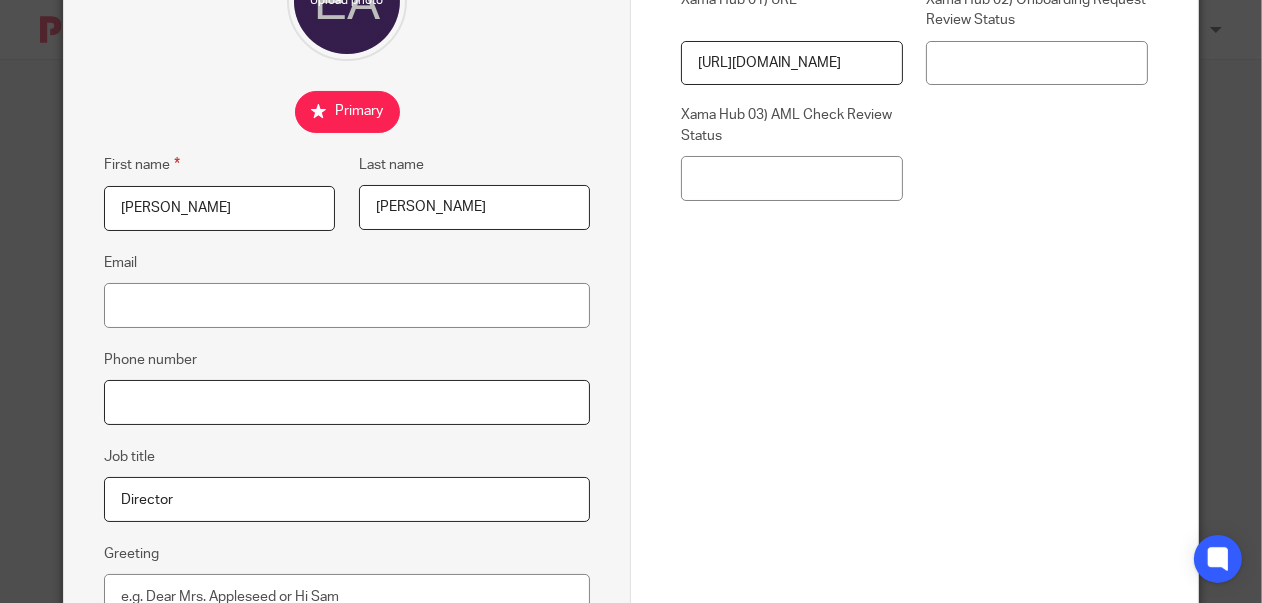 click on "Phone number" at bounding box center [347, 402] 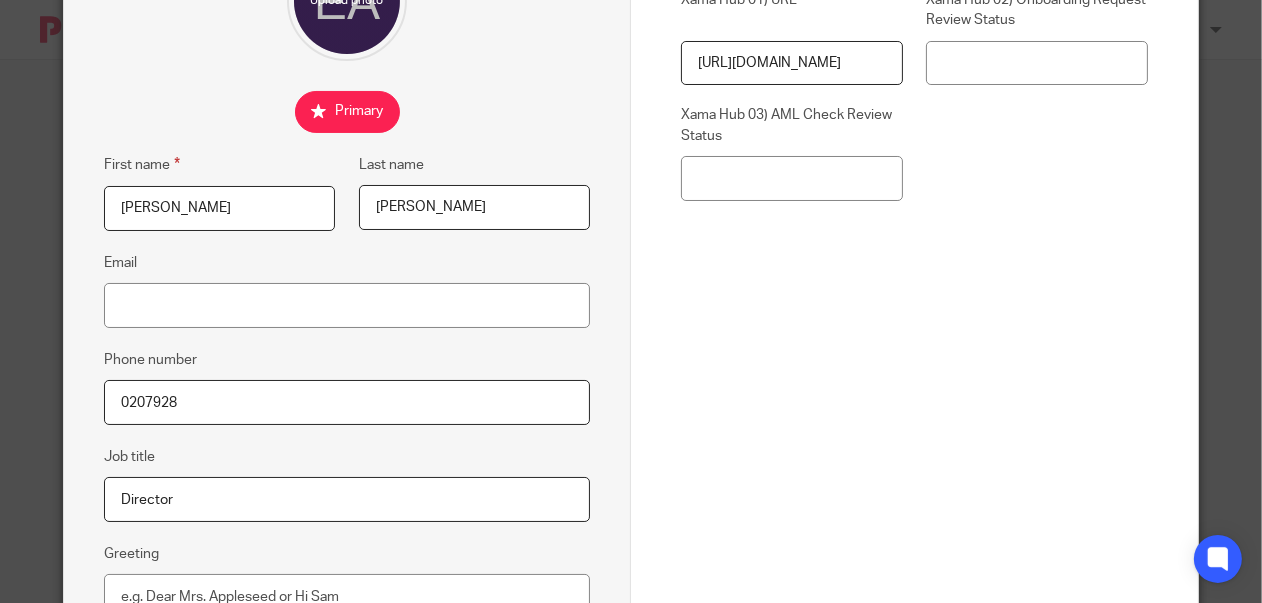 drag, startPoint x: 191, startPoint y: 390, endPoint x: 68, endPoint y: 396, distance: 123.146255 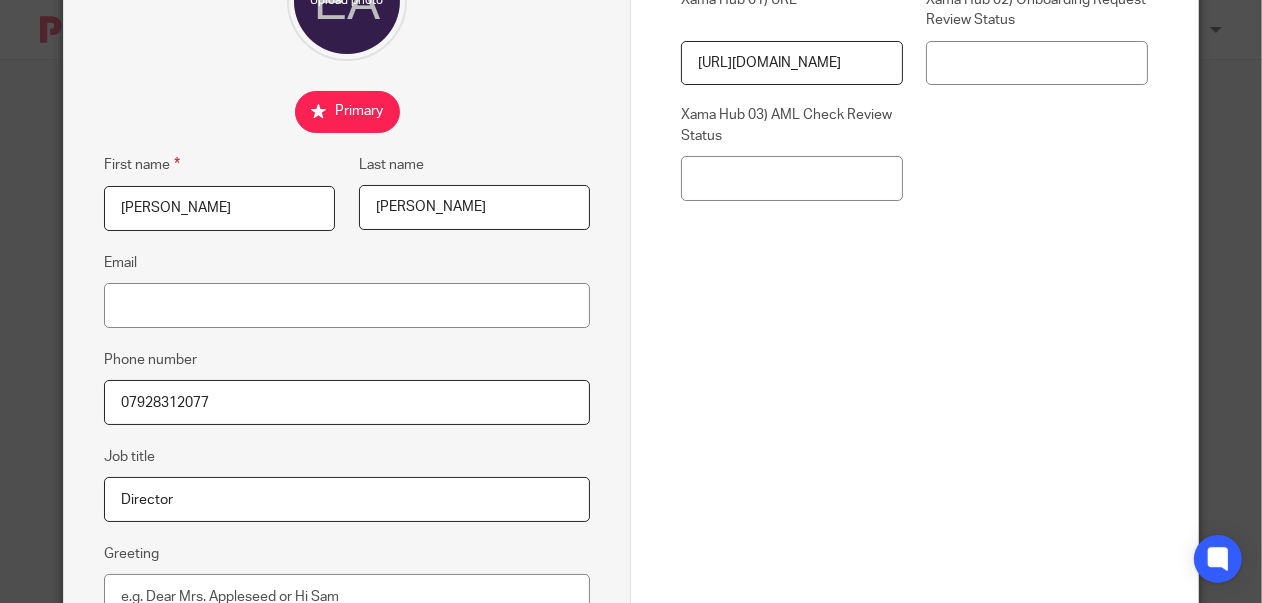 type on "07928312077" 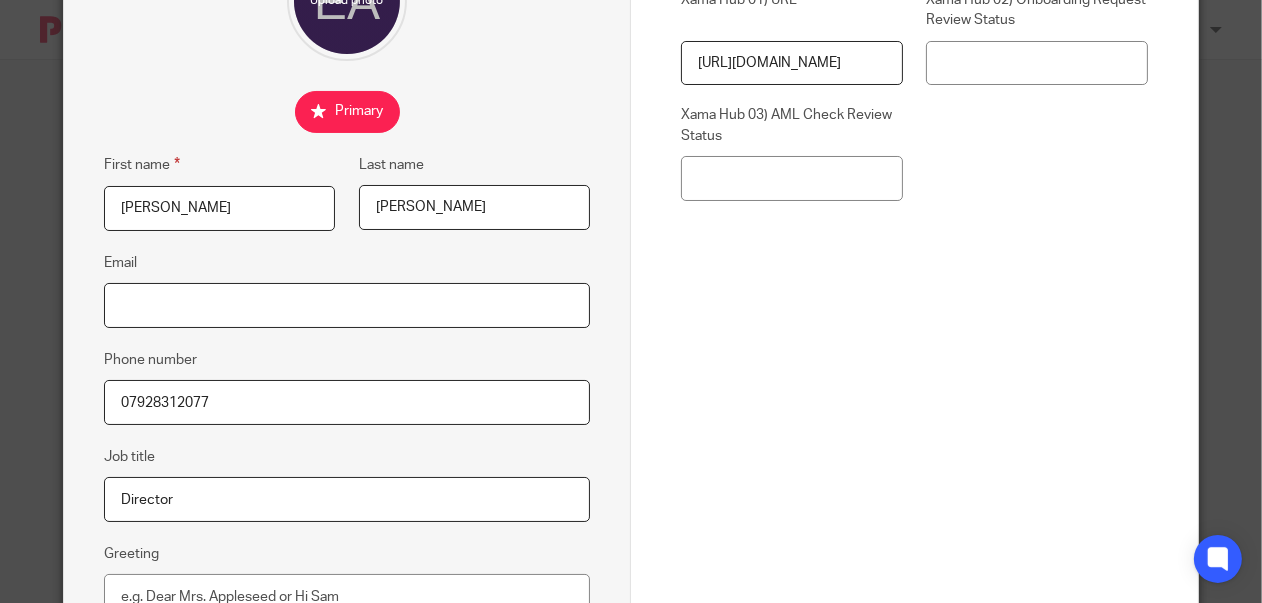 paste on "[PERSON_NAME][EMAIL_ADDRESS][PERSON_NAME][DOMAIN_NAME]" 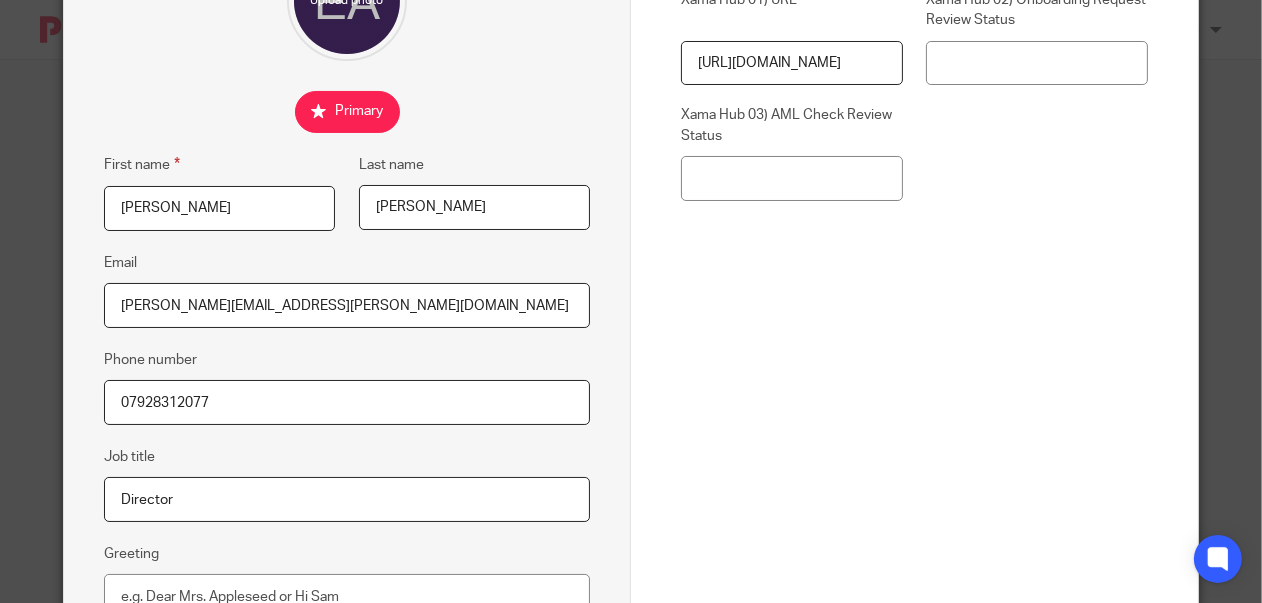 type on "[PERSON_NAME][EMAIL_ADDRESS][PERSON_NAME][DOMAIN_NAME]" 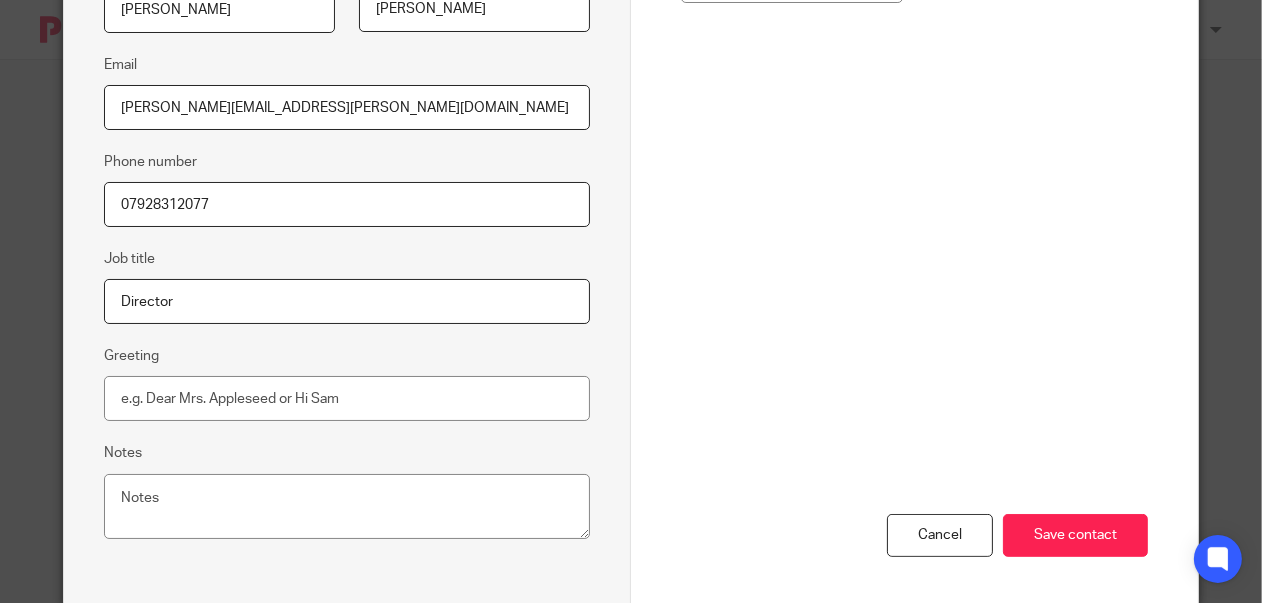 scroll, scrollTop: 414, scrollLeft: 0, axis: vertical 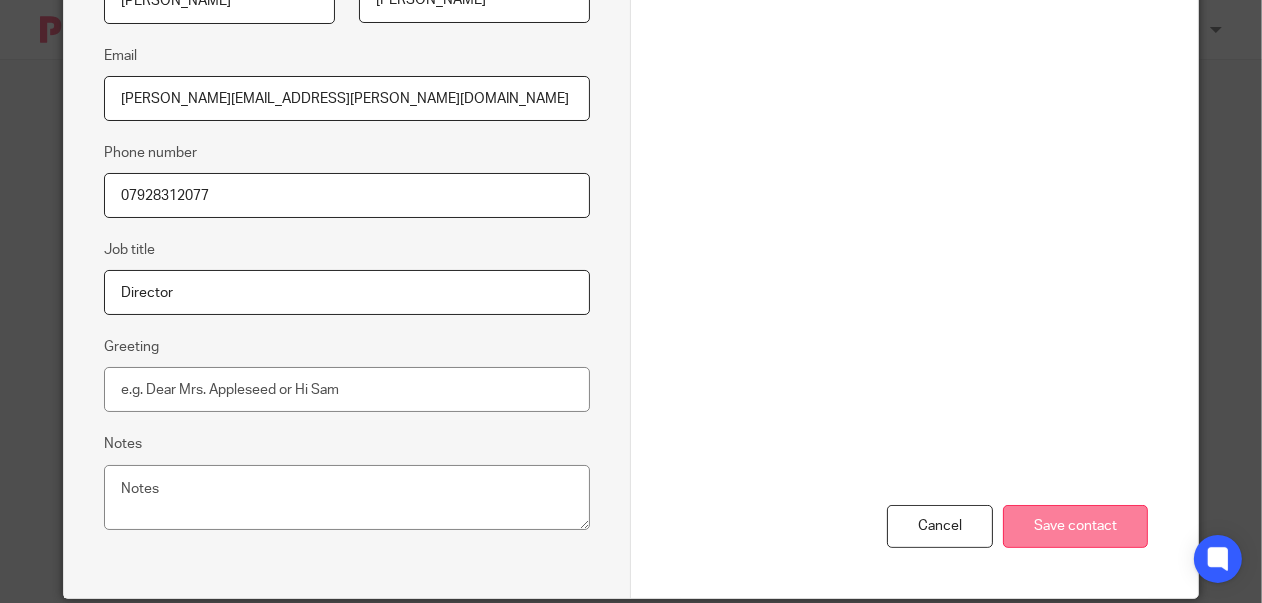 click on "Save contact" at bounding box center (1075, 526) 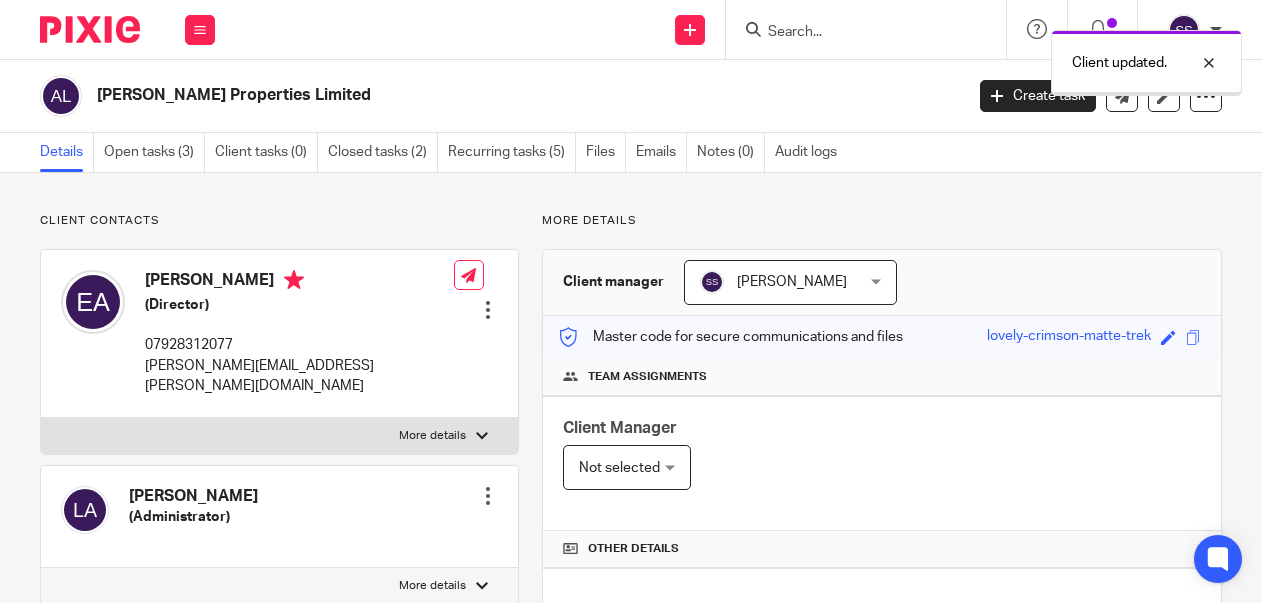 scroll, scrollTop: 0, scrollLeft: 0, axis: both 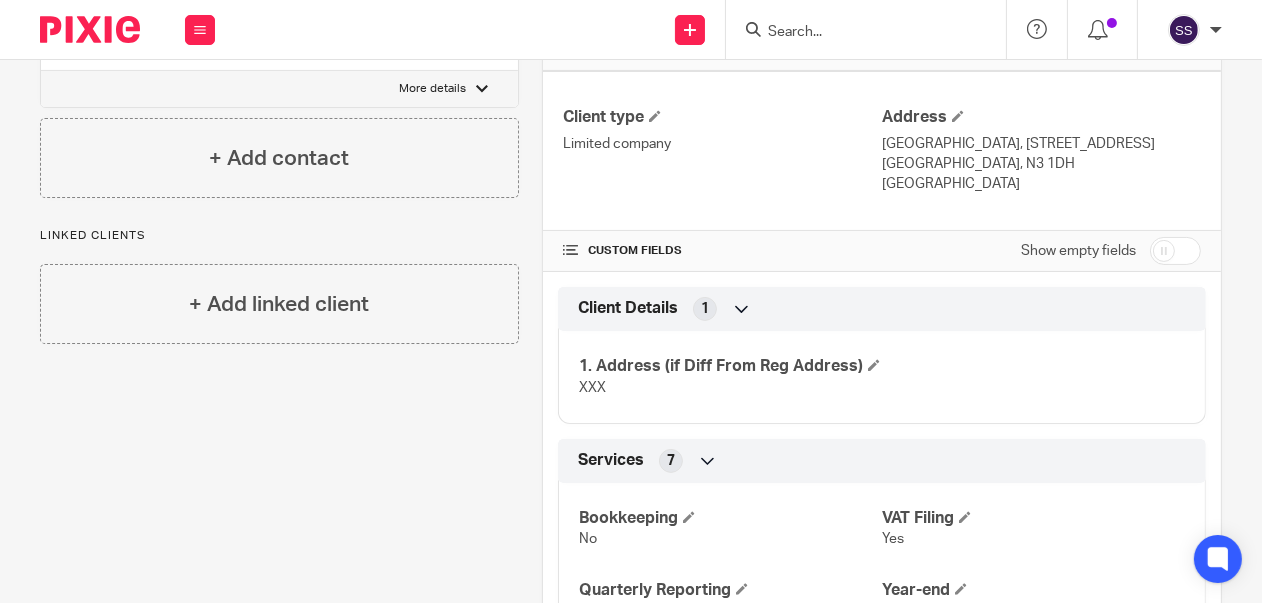 click at bounding box center [1175, 251] 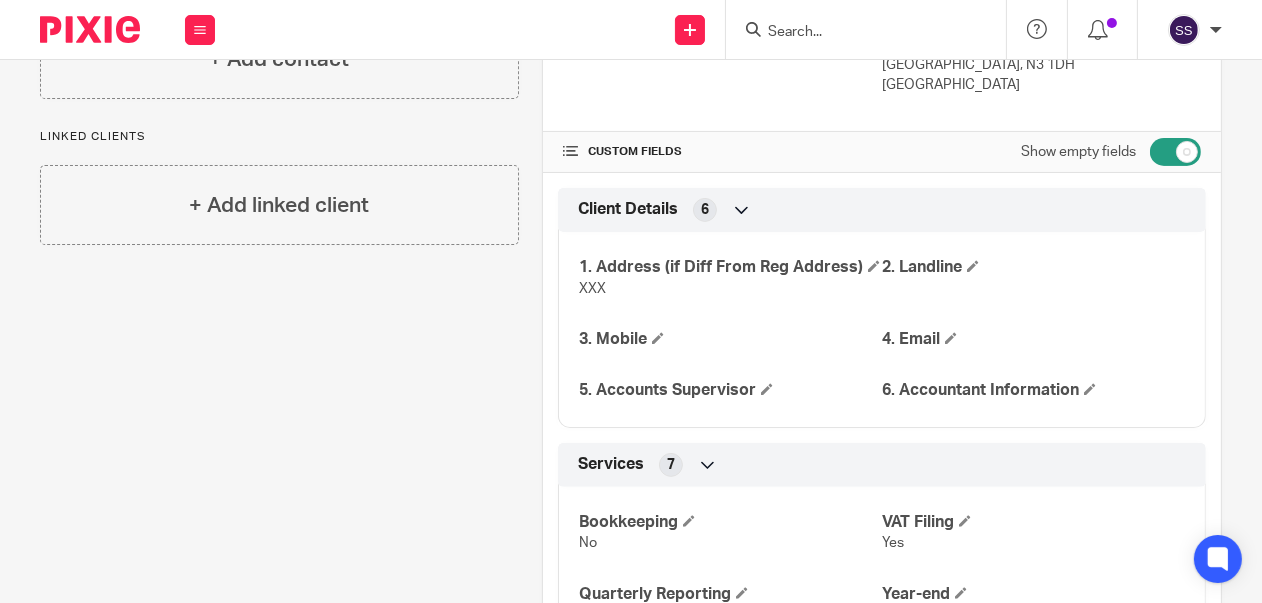 scroll, scrollTop: 602, scrollLeft: 0, axis: vertical 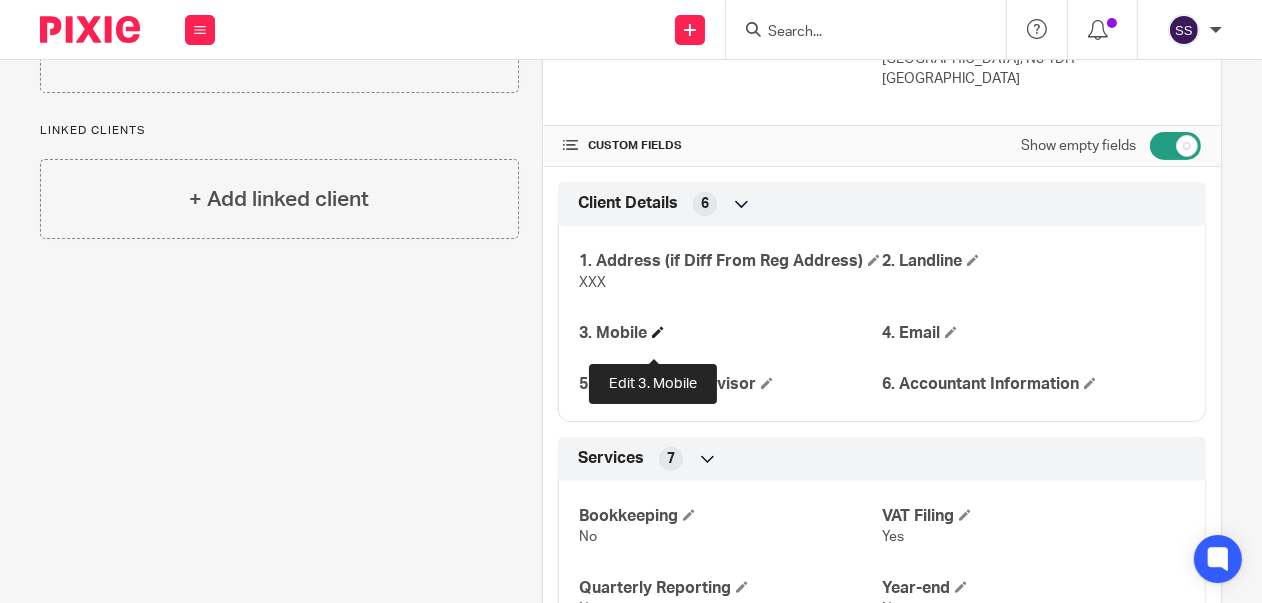 click at bounding box center [658, 332] 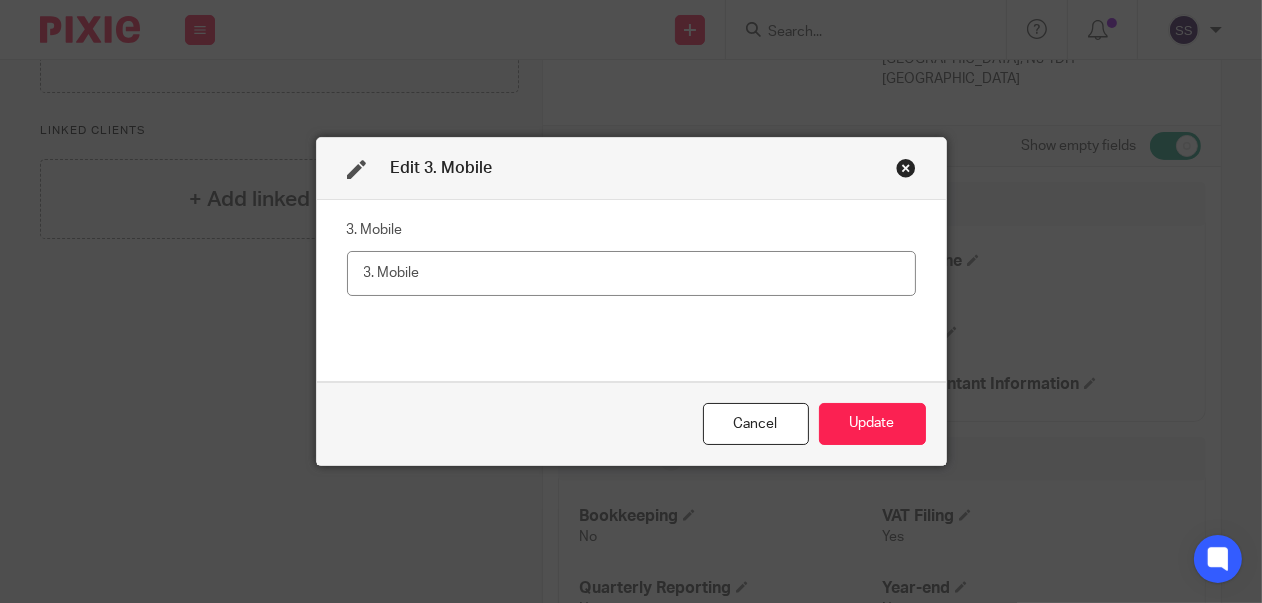 drag, startPoint x: 370, startPoint y: 267, endPoint x: 901, endPoint y: 168, distance: 540.14996 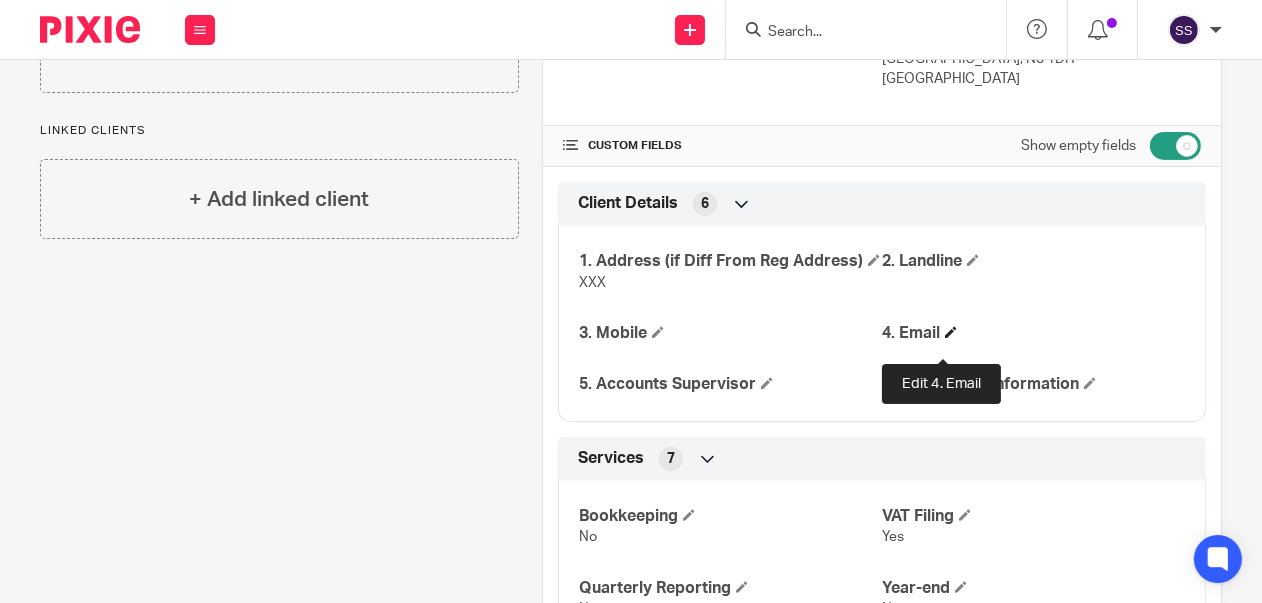click at bounding box center (951, 332) 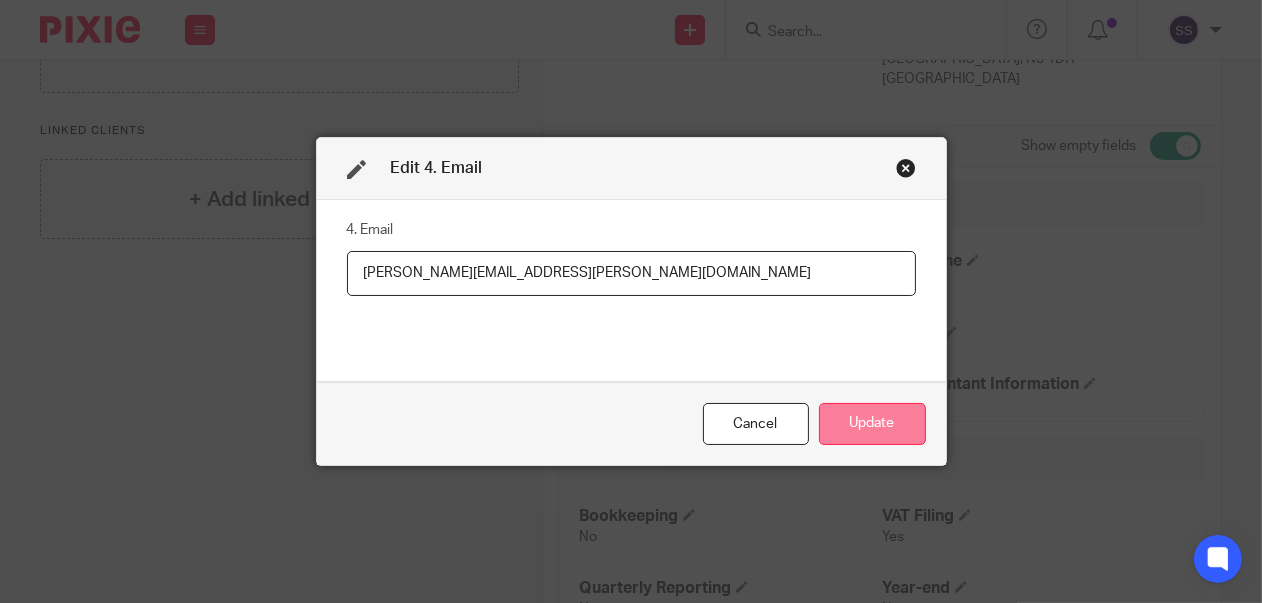 type on "[PERSON_NAME][EMAIL_ADDRESS][PERSON_NAME][DOMAIN_NAME]" 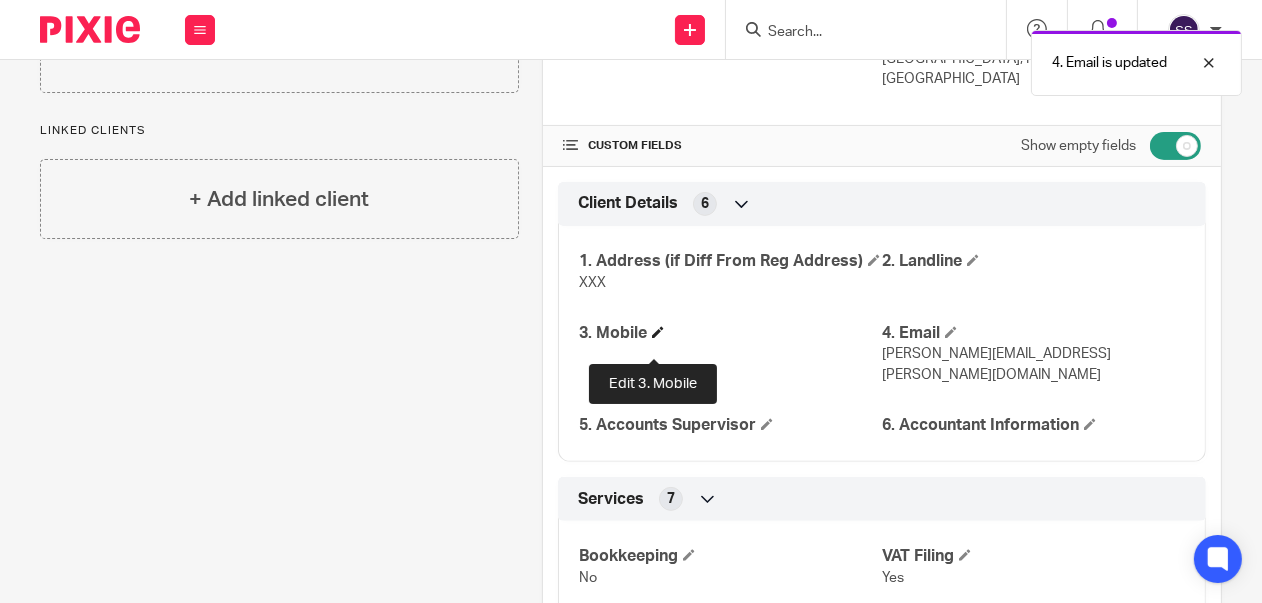 click at bounding box center [658, 332] 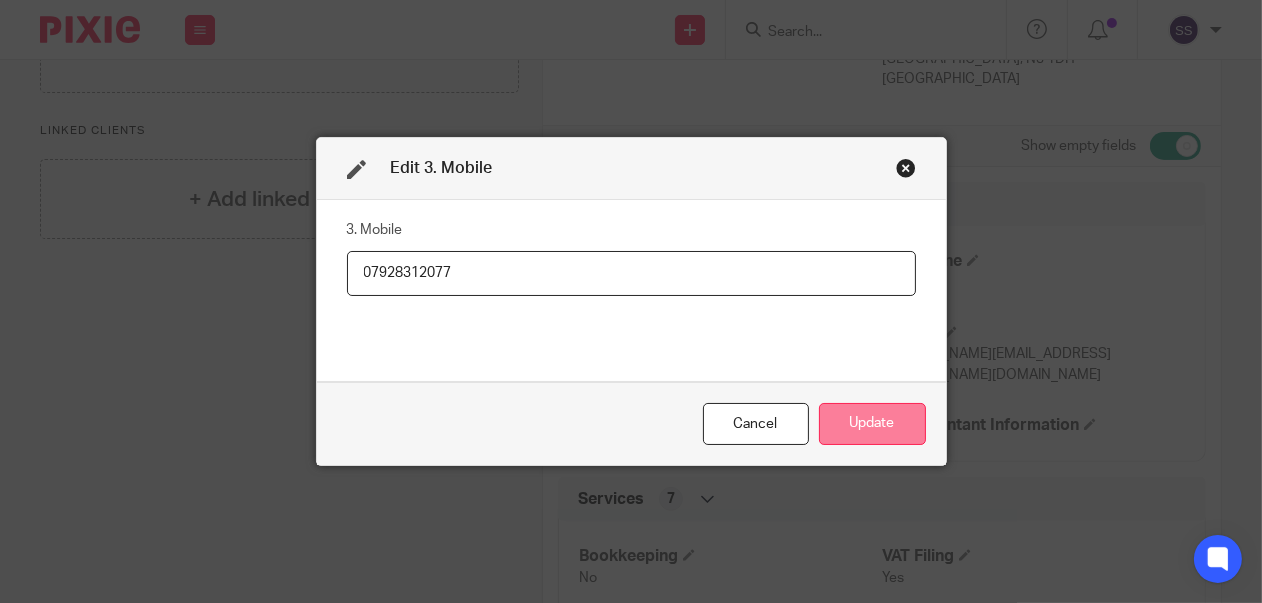 type on "07928312077" 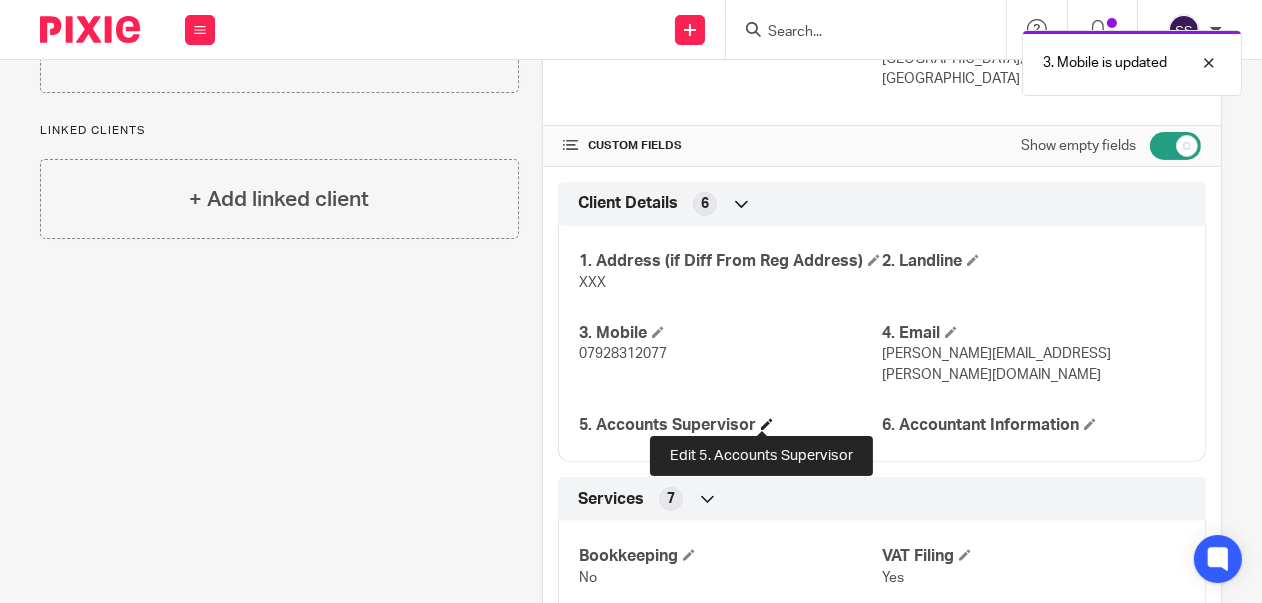 click at bounding box center [767, 424] 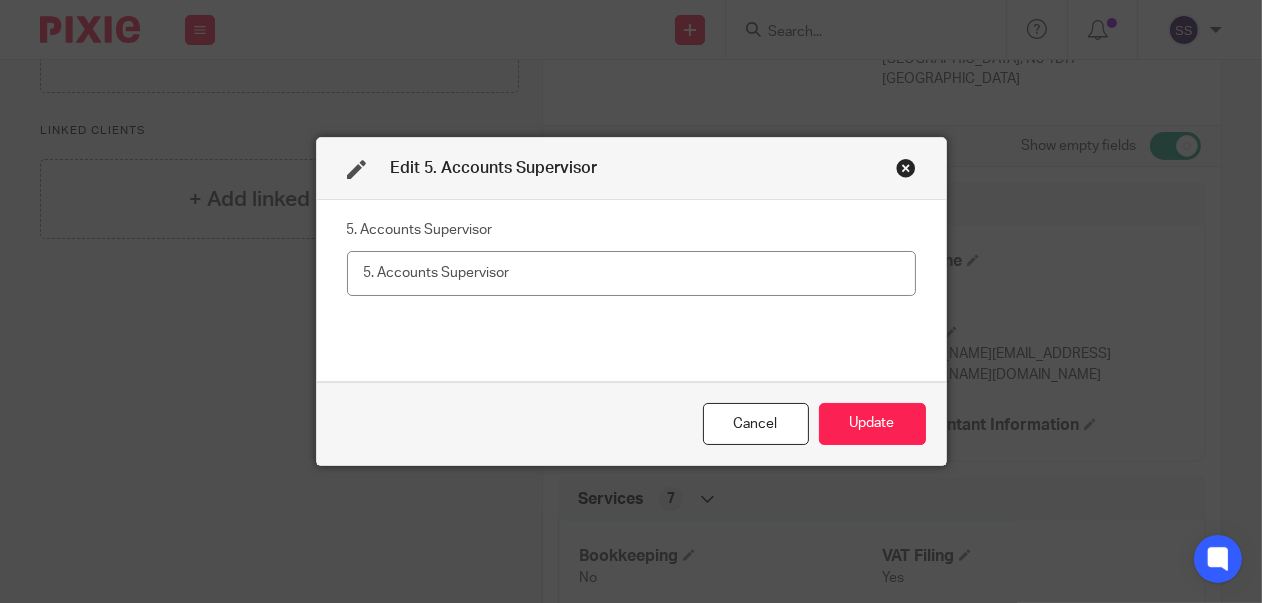 click at bounding box center (906, 168) 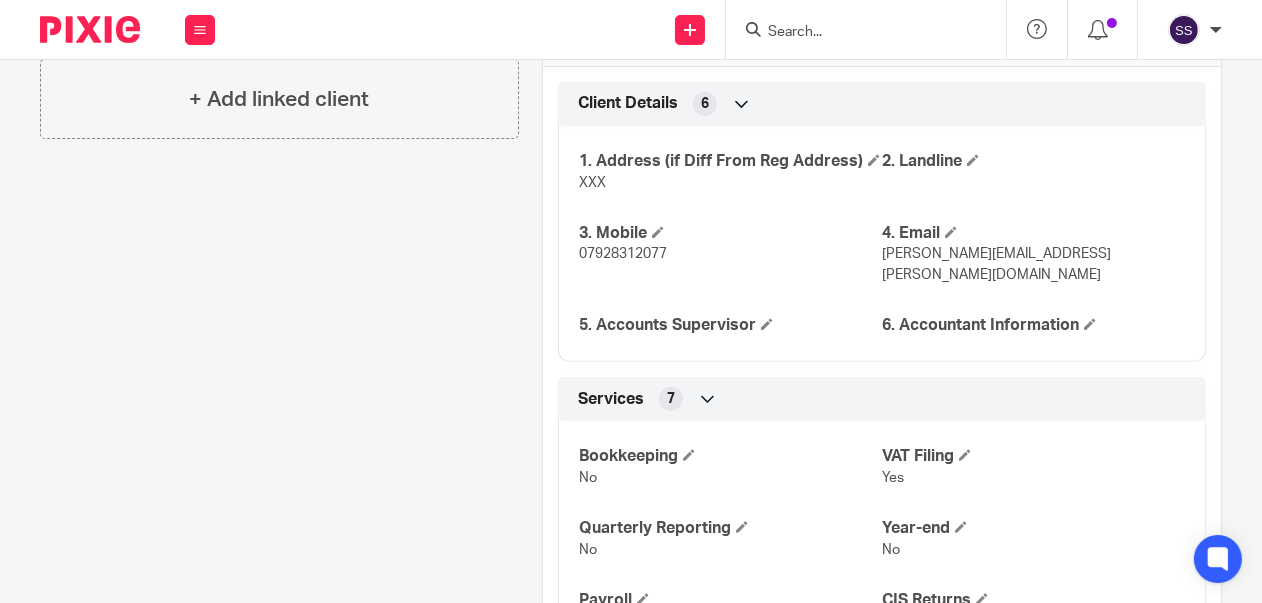 scroll, scrollTop: 725, scrollLeft: 0, axis: vertical 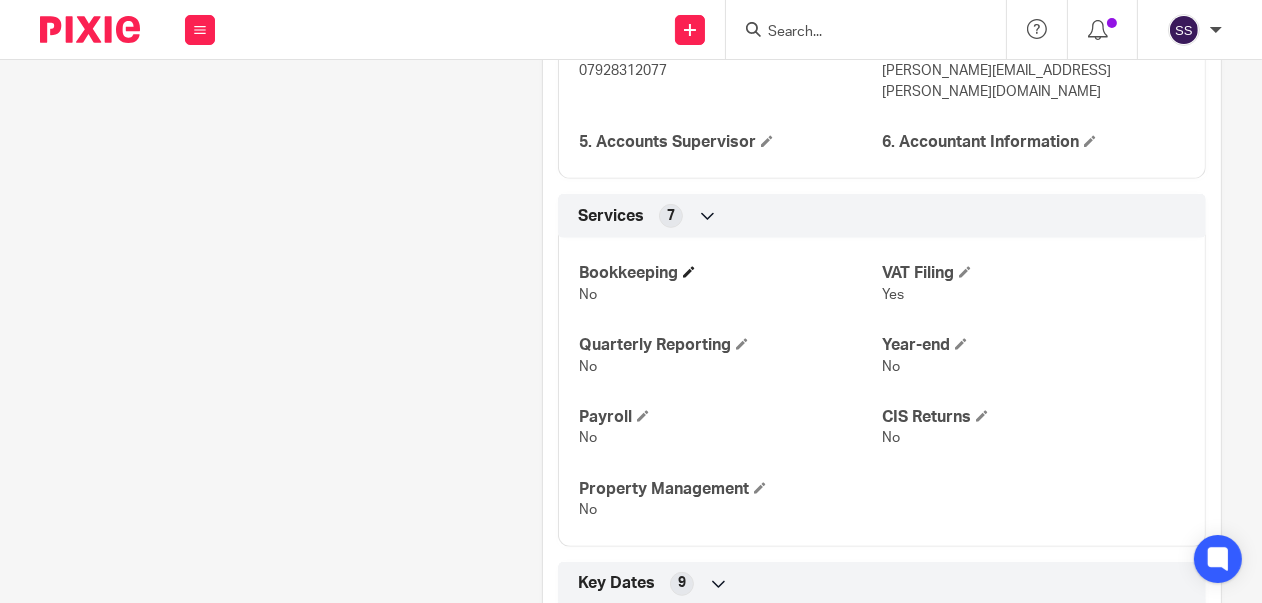 click on "Bookkeeping" at bounding box center [730, 273] 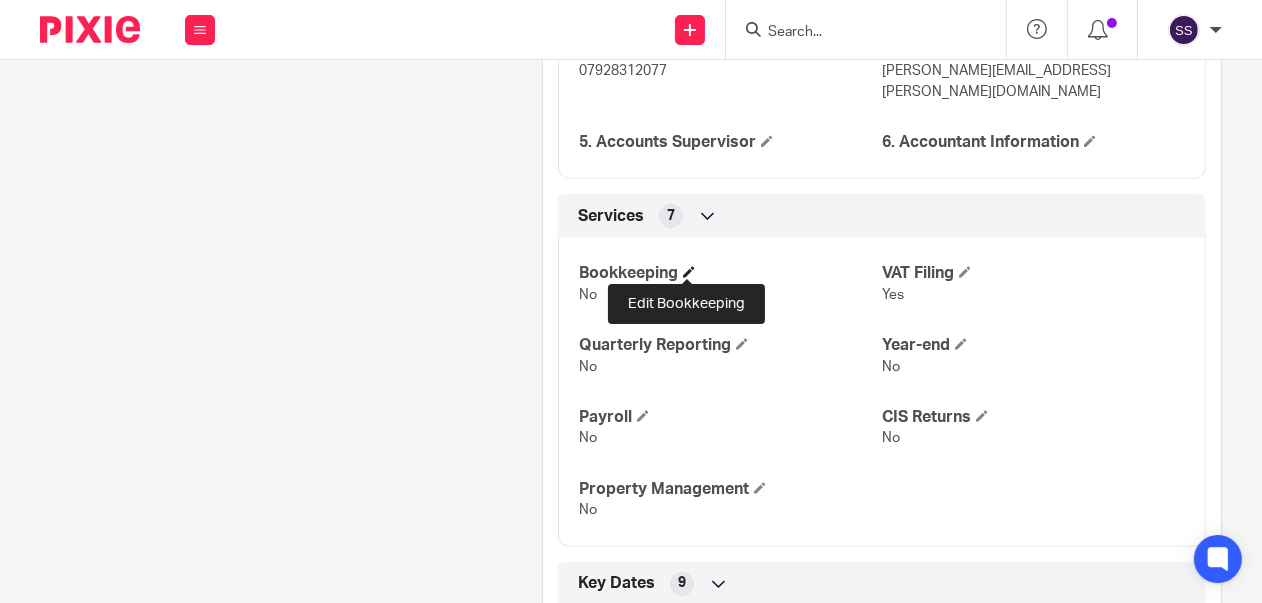 click at bounding box center [689, 272] 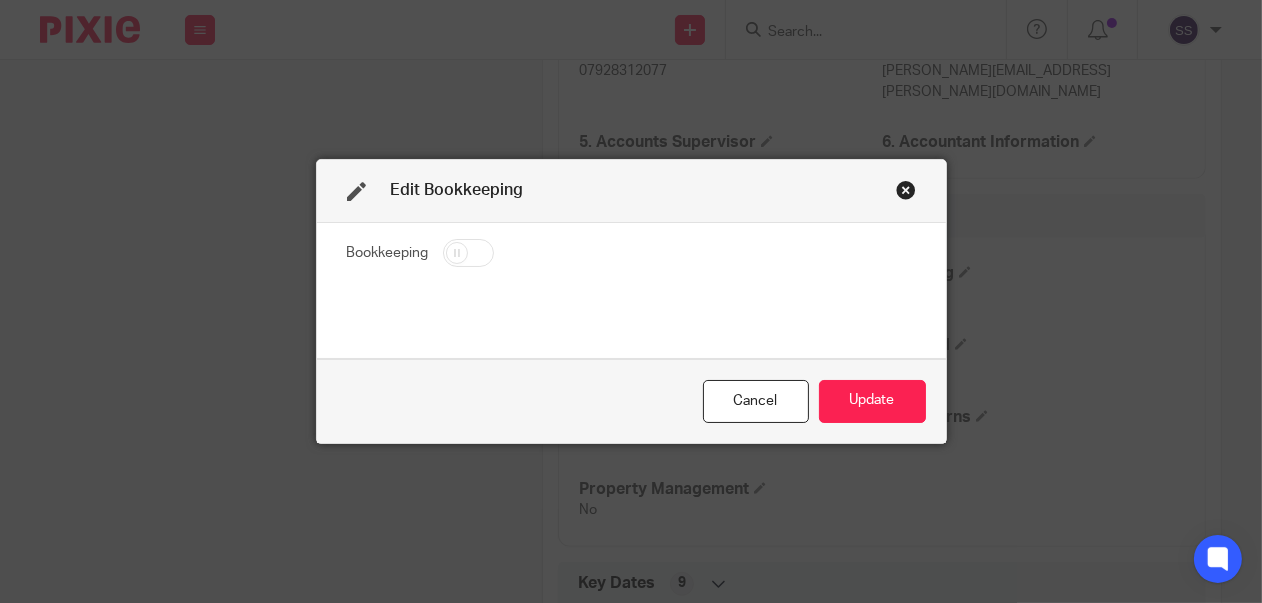 click at bounding box center (468, 253) 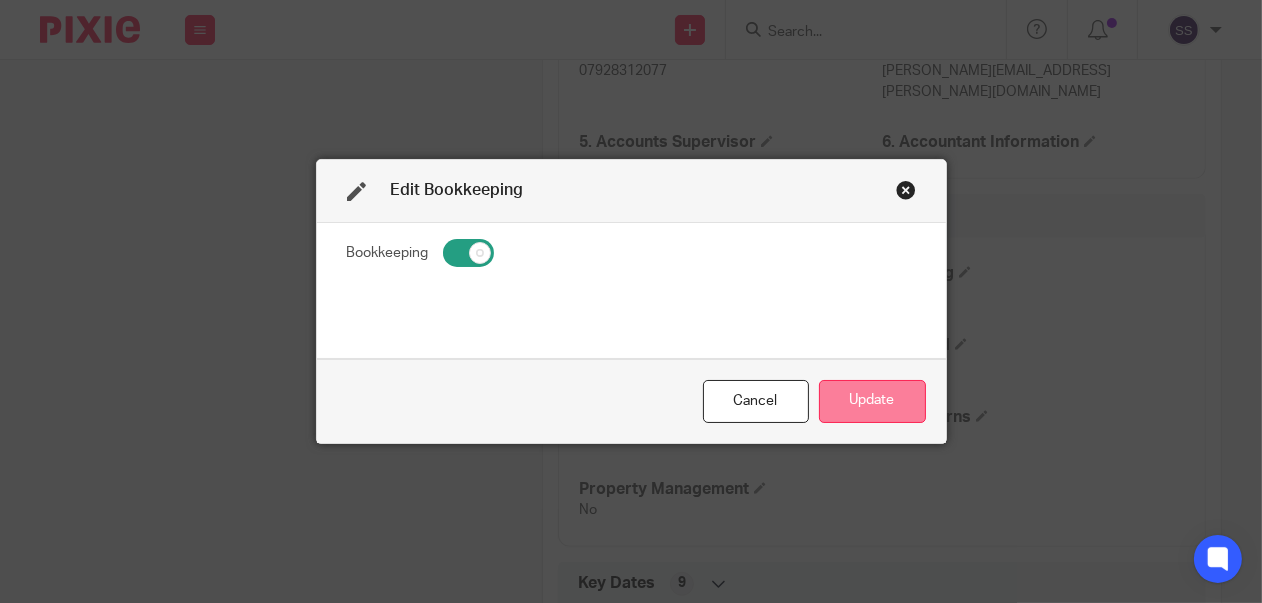 click on "Update" at bounding box center (872, 401) 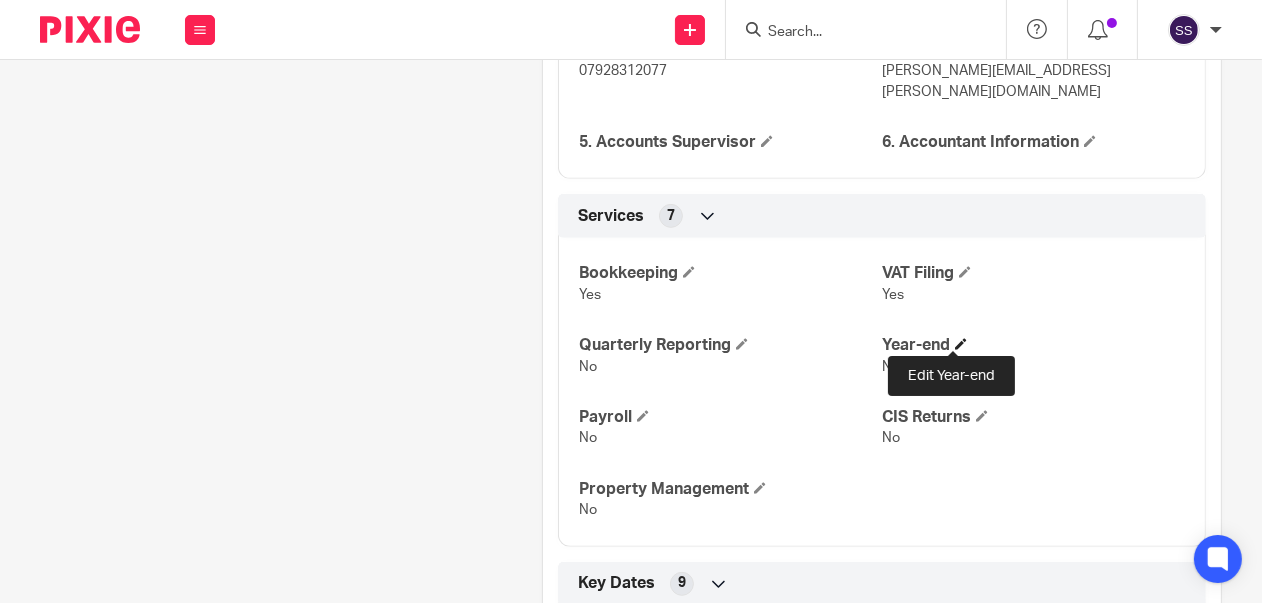 click at bounding box center (961, 344) 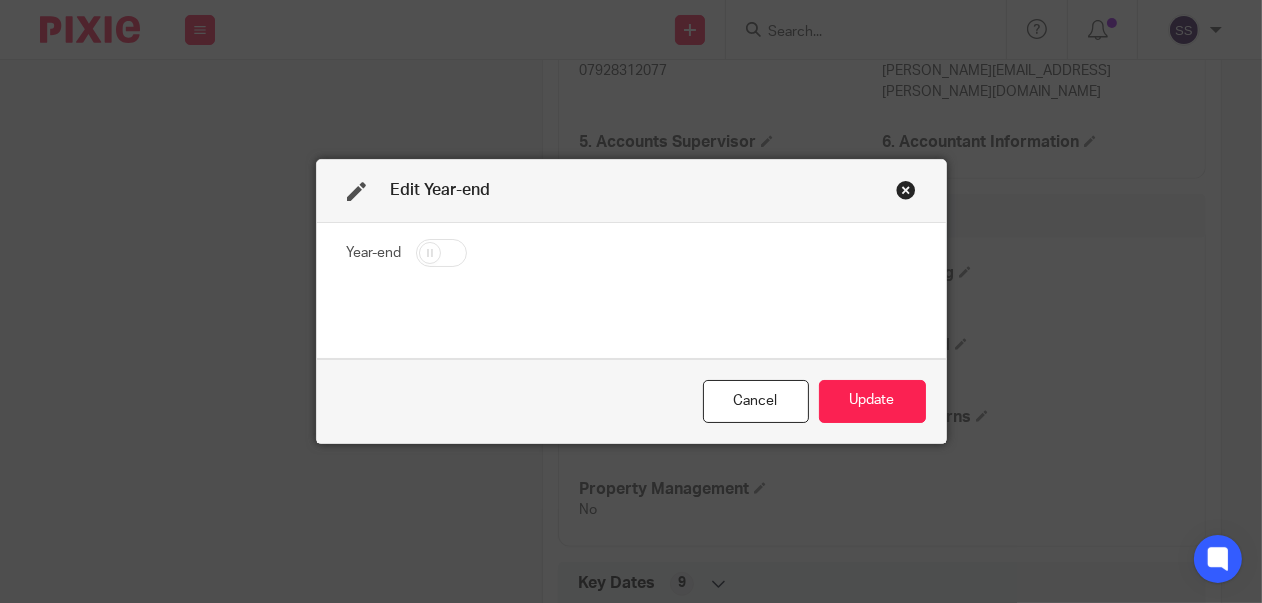 click at bounding box center [441, 253] 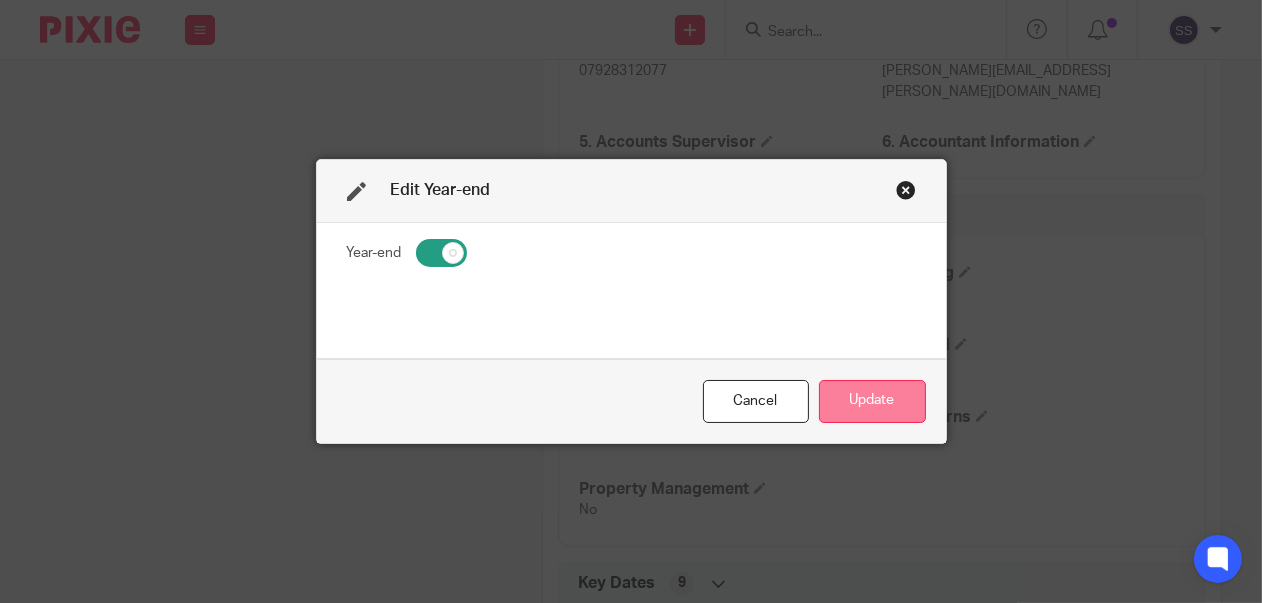 click on "Update" at bounding box center [872, 401] 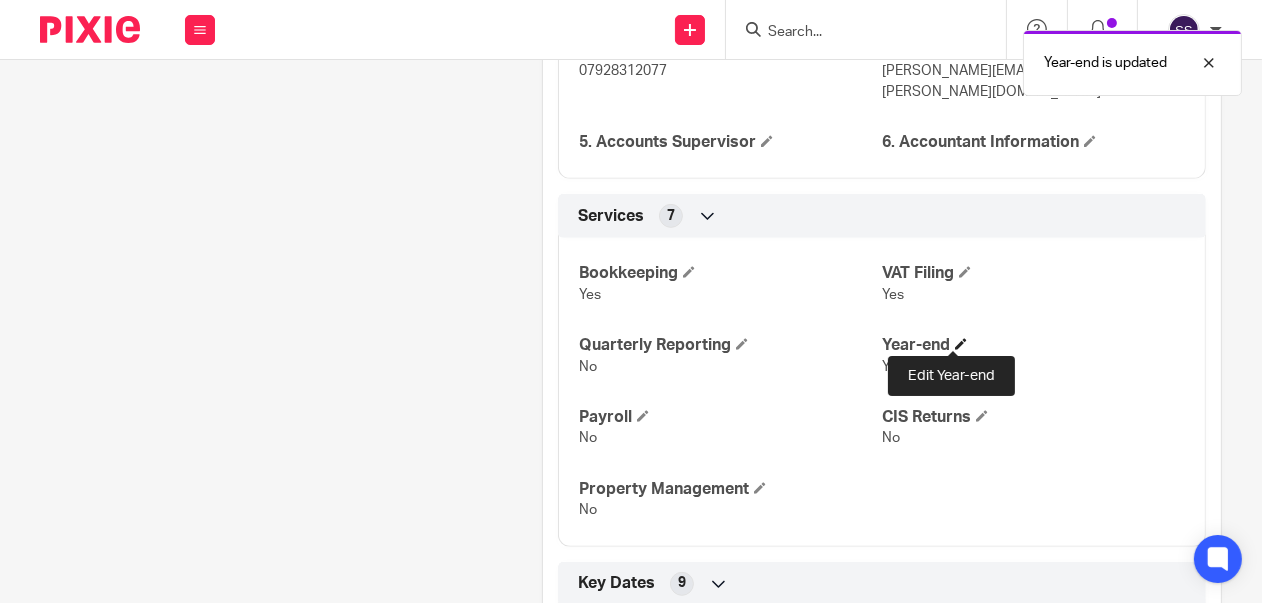 click at bounding box center [961, 344] 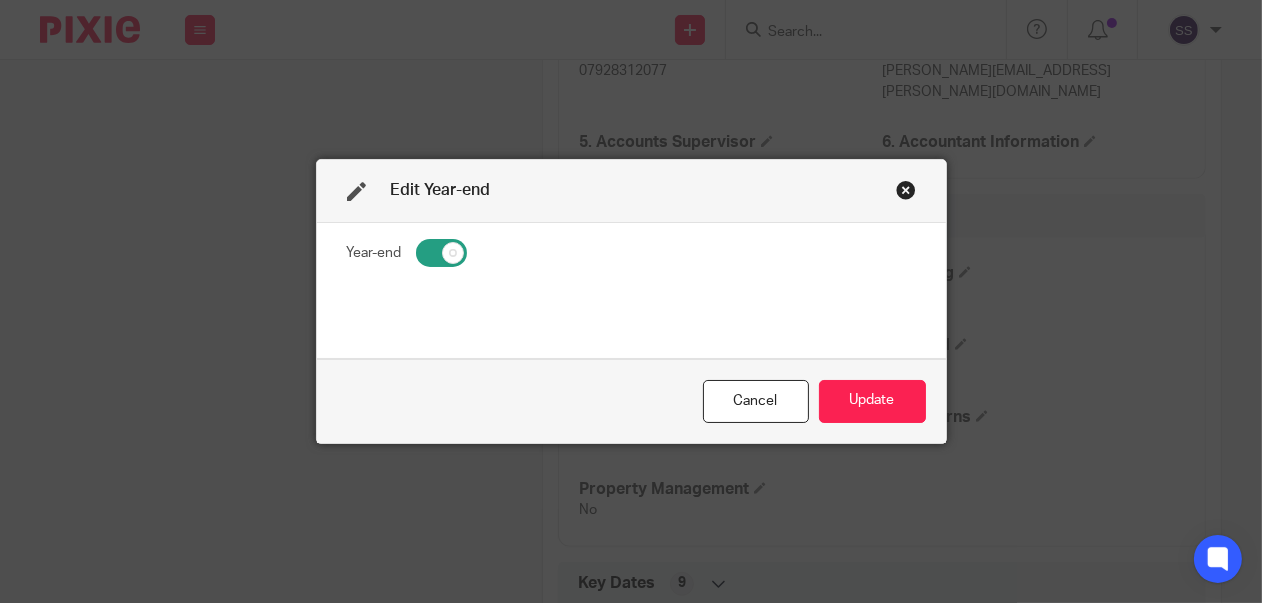 click at bounding box center (441, 253) 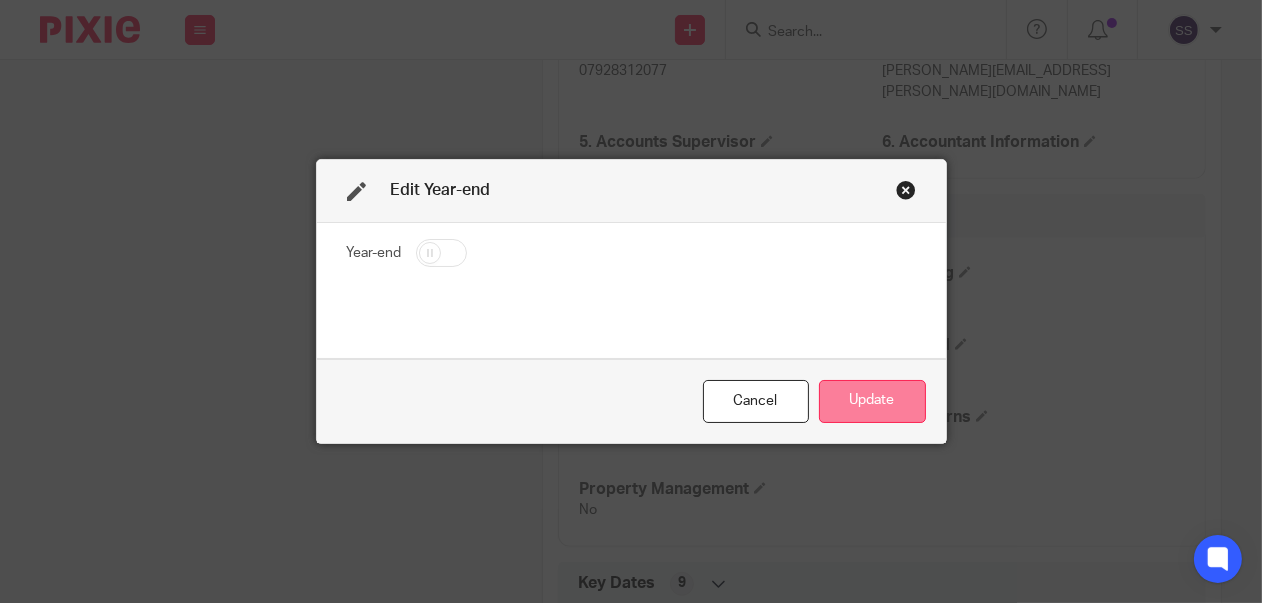 click on "Update" at bounding box center (872, 401) 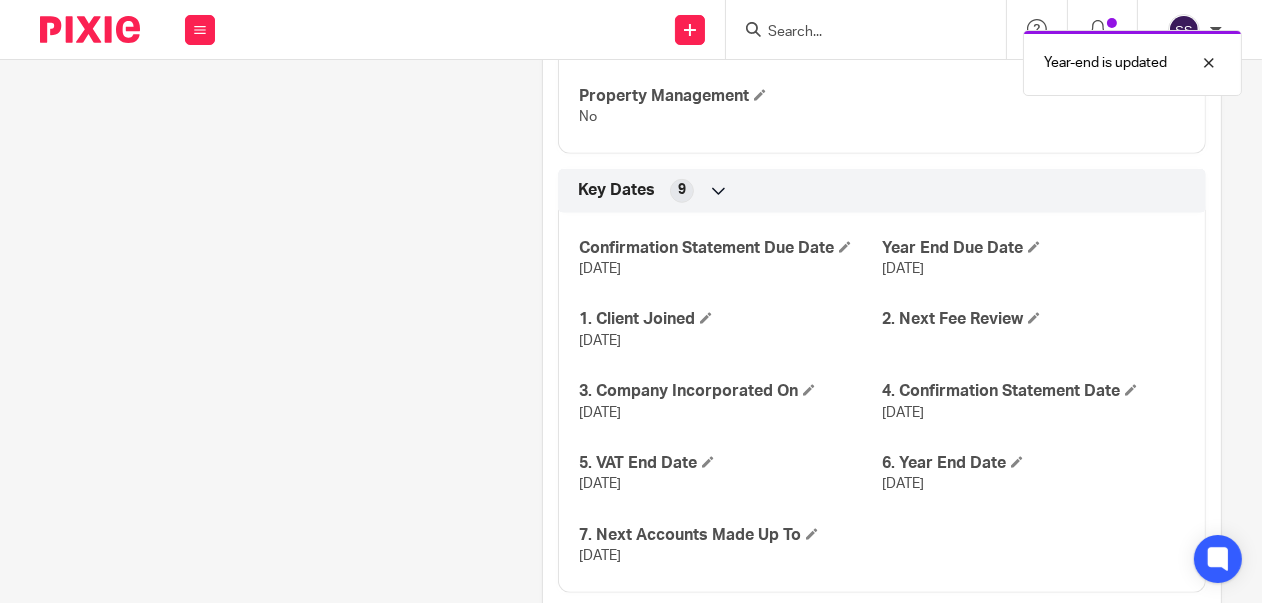 scroll, scrollTop: 1281, scrollLeft: 0, axis: vertical 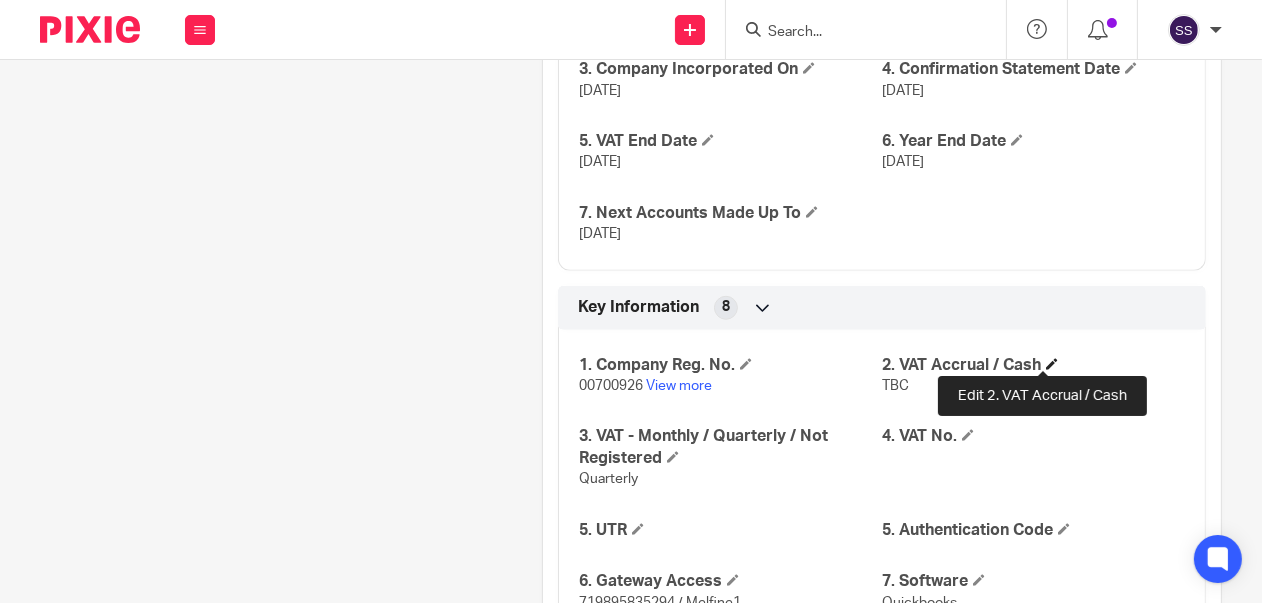 click at bounding box center [1052, 364] 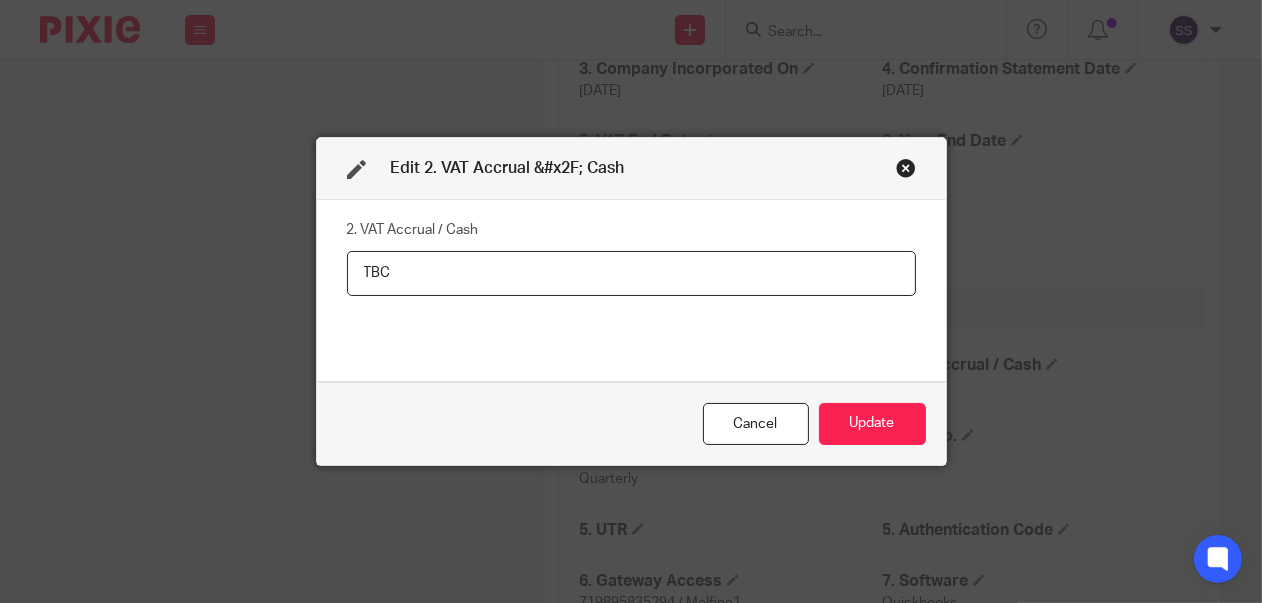 drag, startPoint x: 407, startPoint y: 272, endPoint x: 278, endPoint y: 275, distance: 129.03488 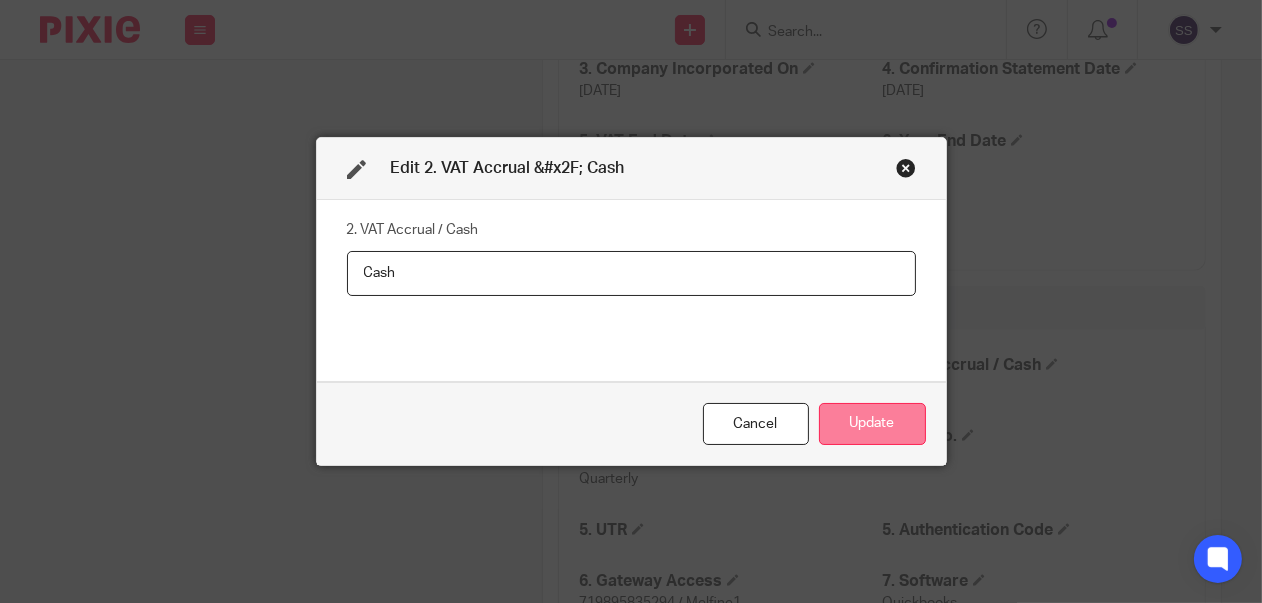 type on "Cash" 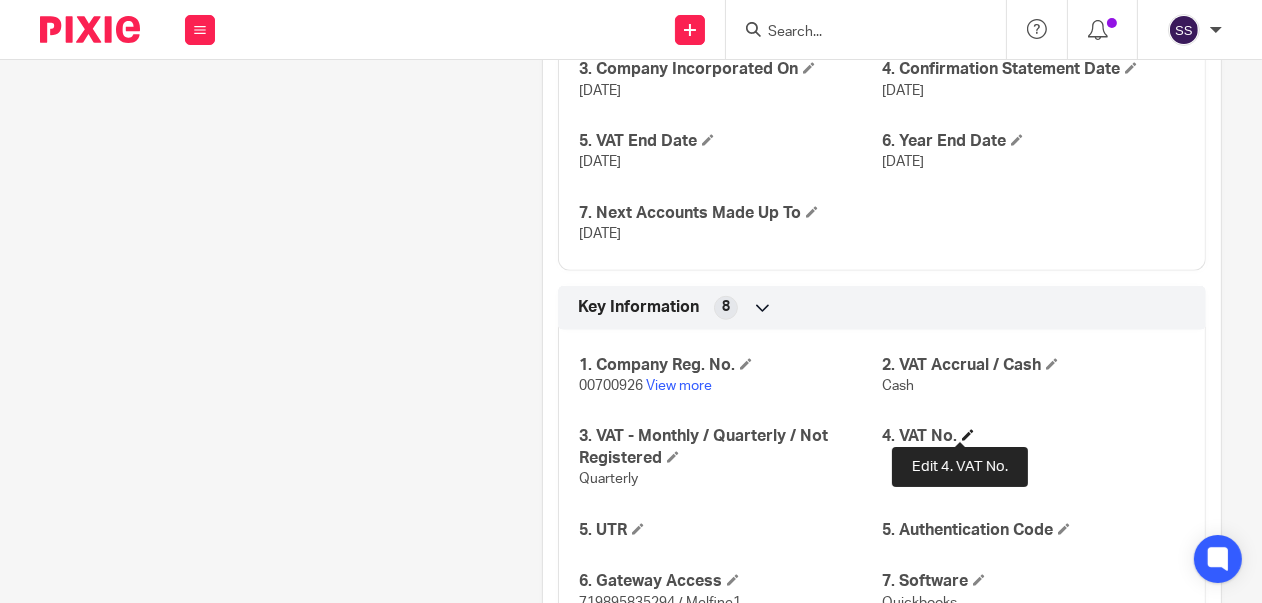 click at bounding box center [968, 435] 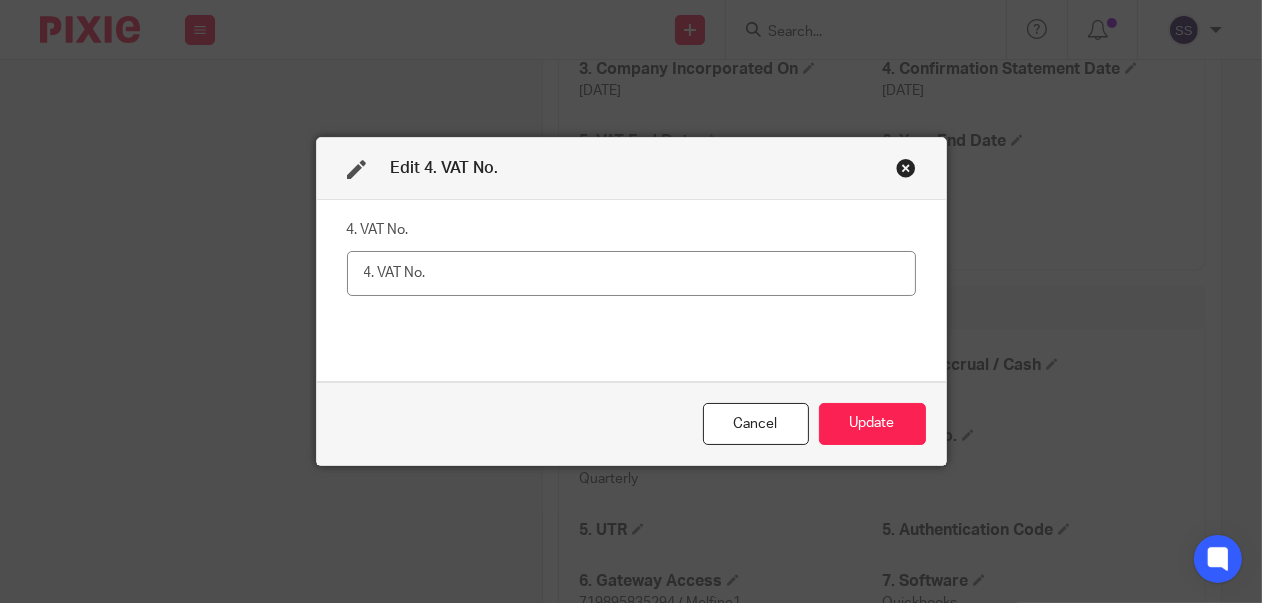 drag, startPoint x: 353, startPoint y: 275, endPoint x: 485, endPoint y: 291, distance: 132.96616 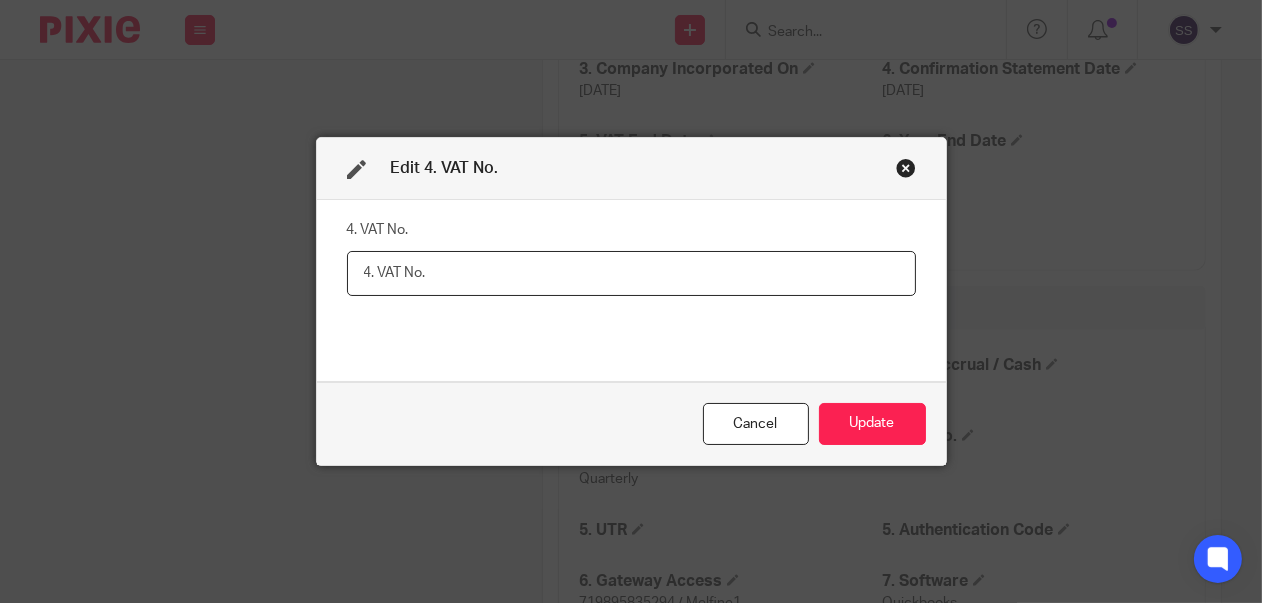 paste on "108721919" 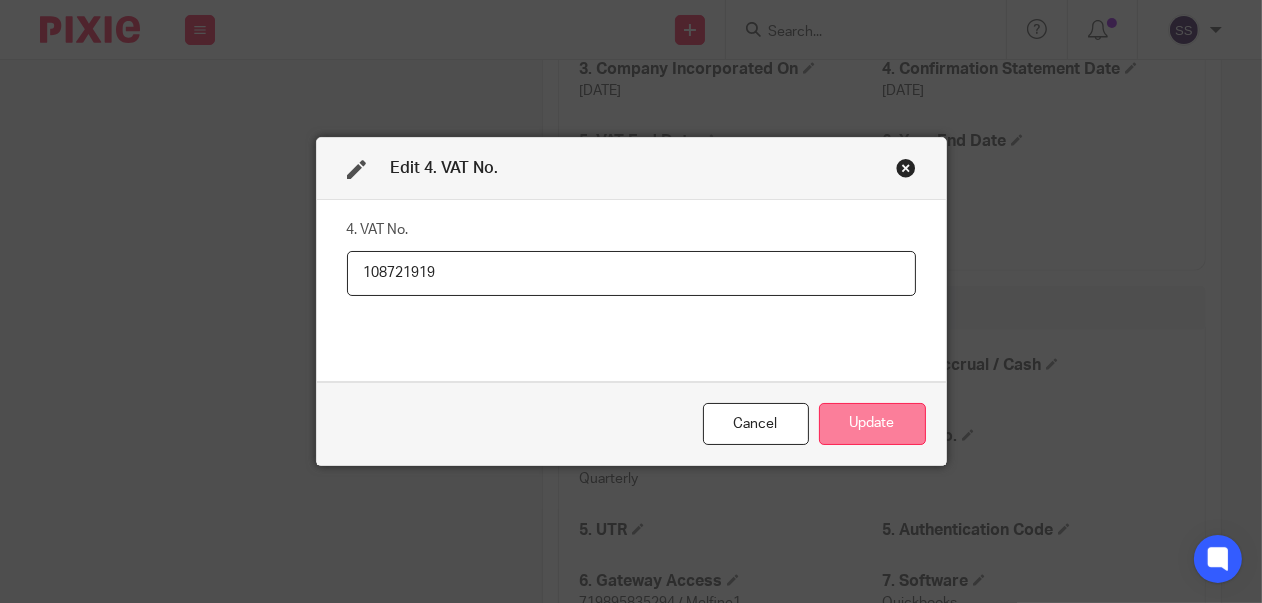 type on "108721919" 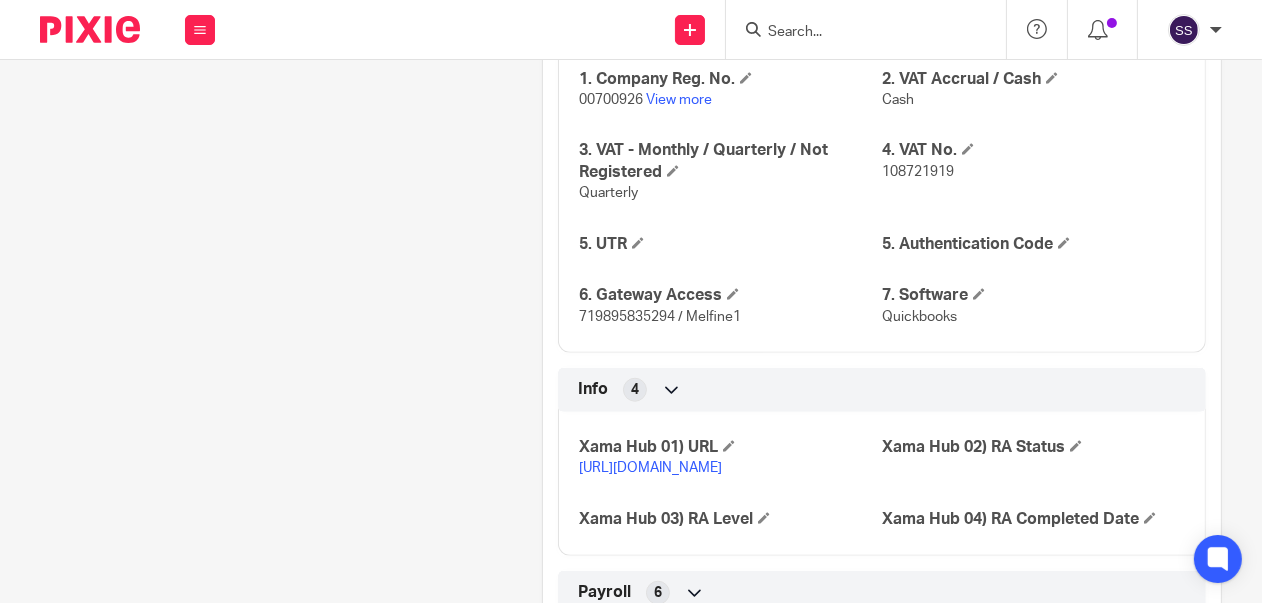 scroll, scrollTop: 1892, scrollLeft: 0, axis: vertical 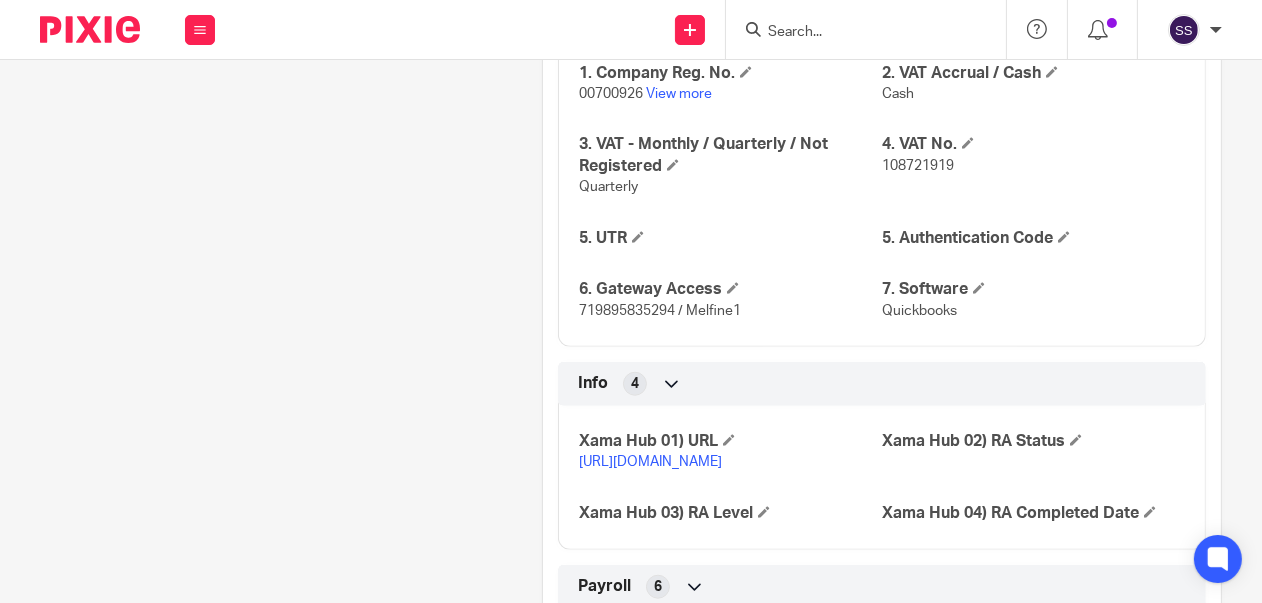 click on "Quickbooks" at bounding box center [919, 311] 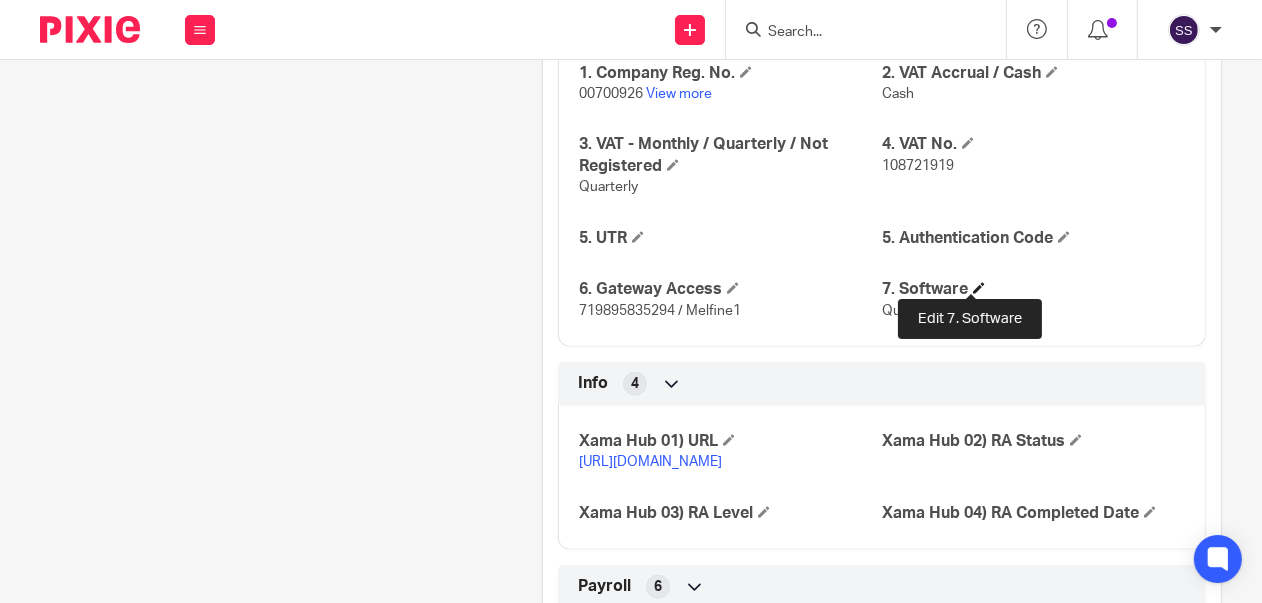 click at bounding box center [979, 288] 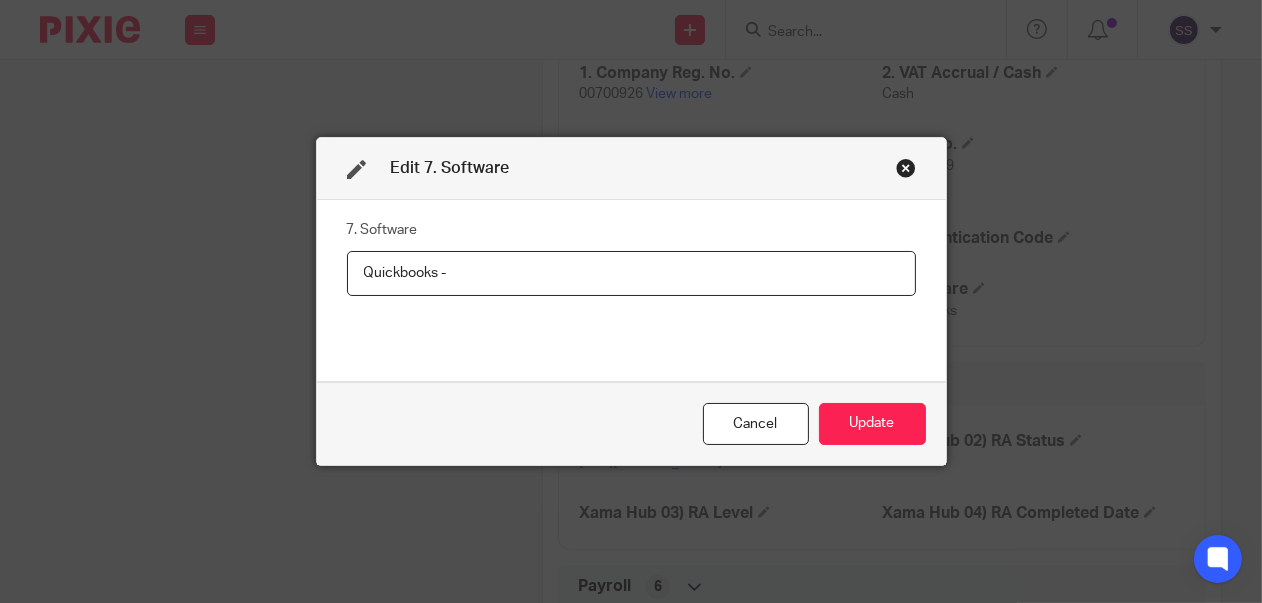 paste on "shantha@melinekfine.com" 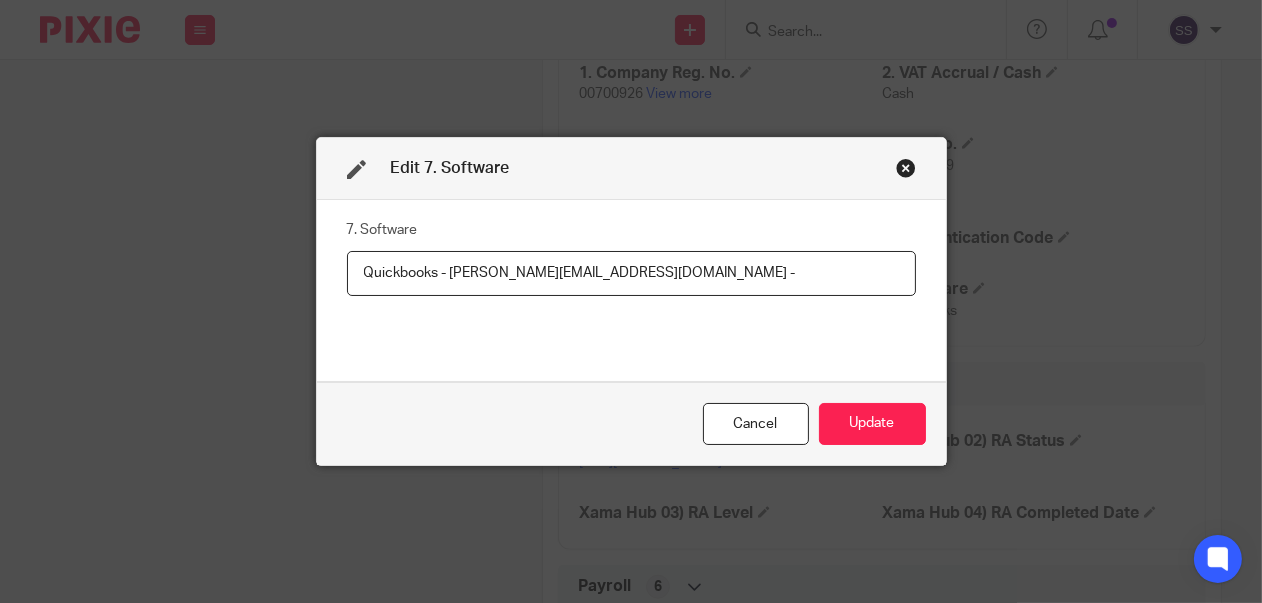 paste on "Melfine1*" 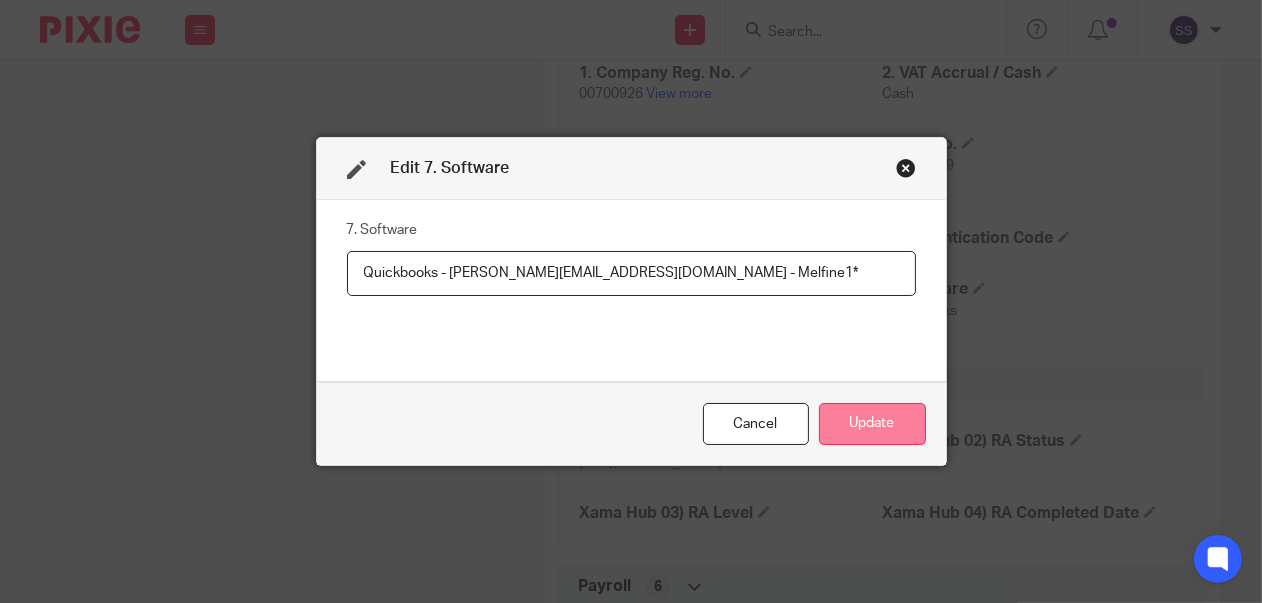 type on "Quickbooks - shantha@melinekfine.com - Melfine1*" 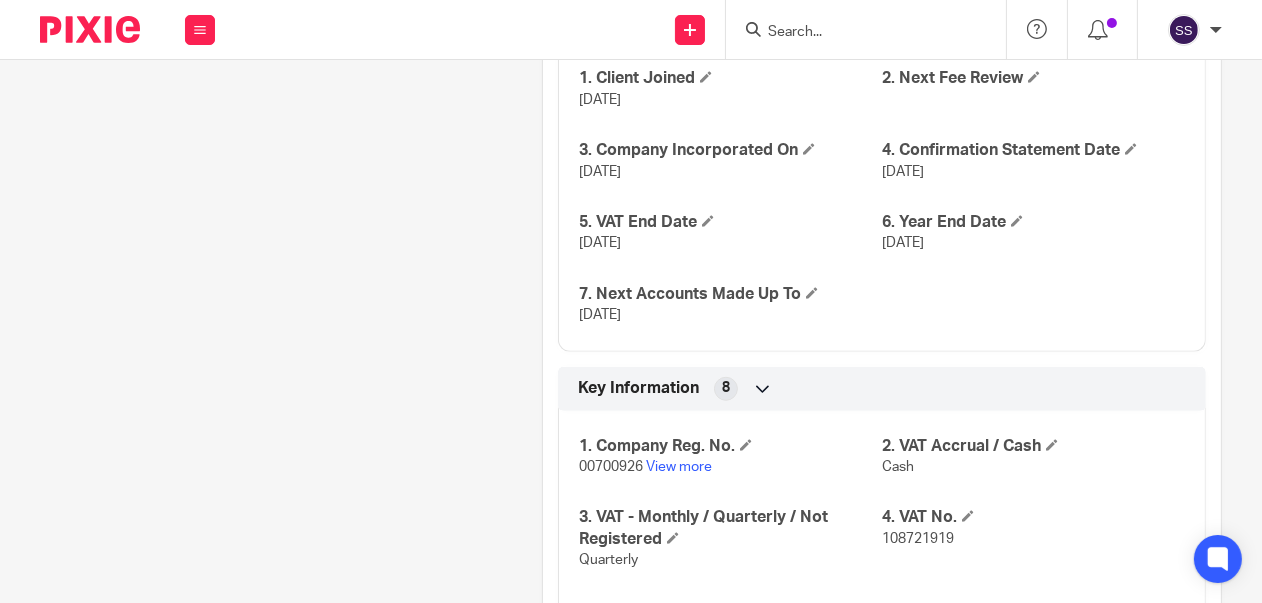 scroll, scrollTop: 1525, scrollLeft: 0, axis: vertical 